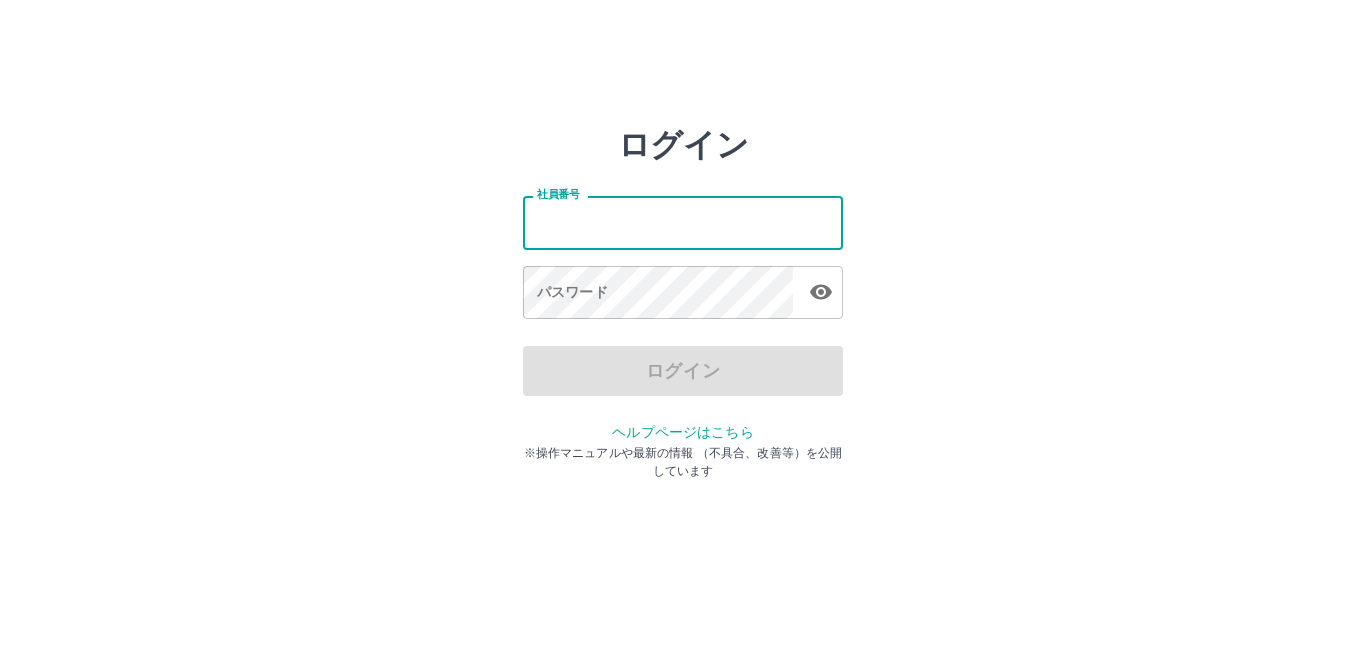 scroll, scrollTop: 0, scrollLeft: 0, axis: both 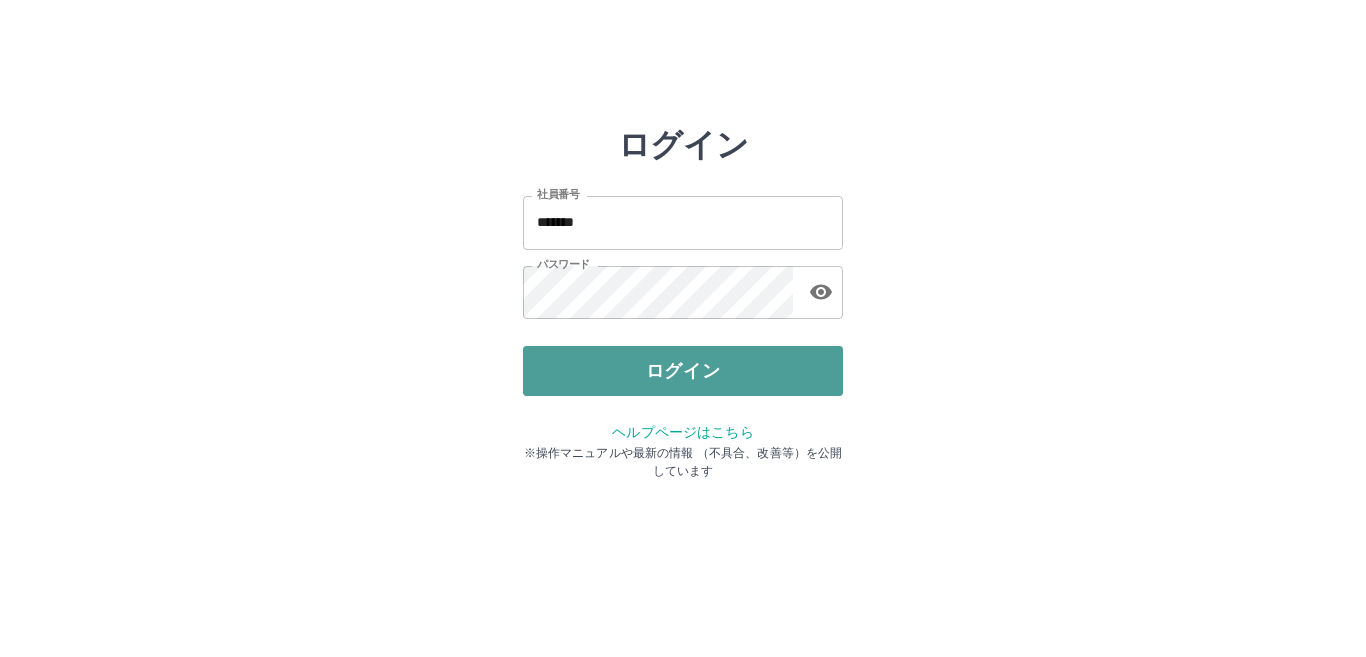 click on "ログイン" at bounding box center [683, 371] 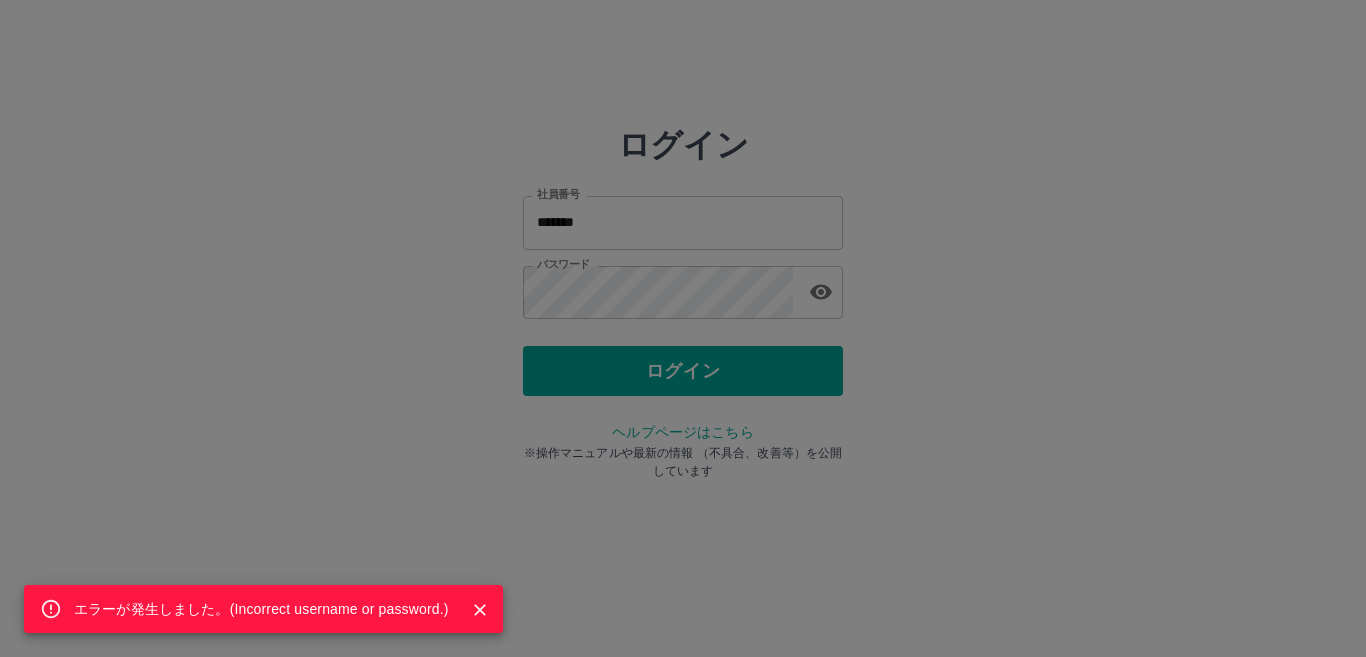 click on "エラーが発生しました。( Incorrect username or password. )" at bounding box center (683, 328) 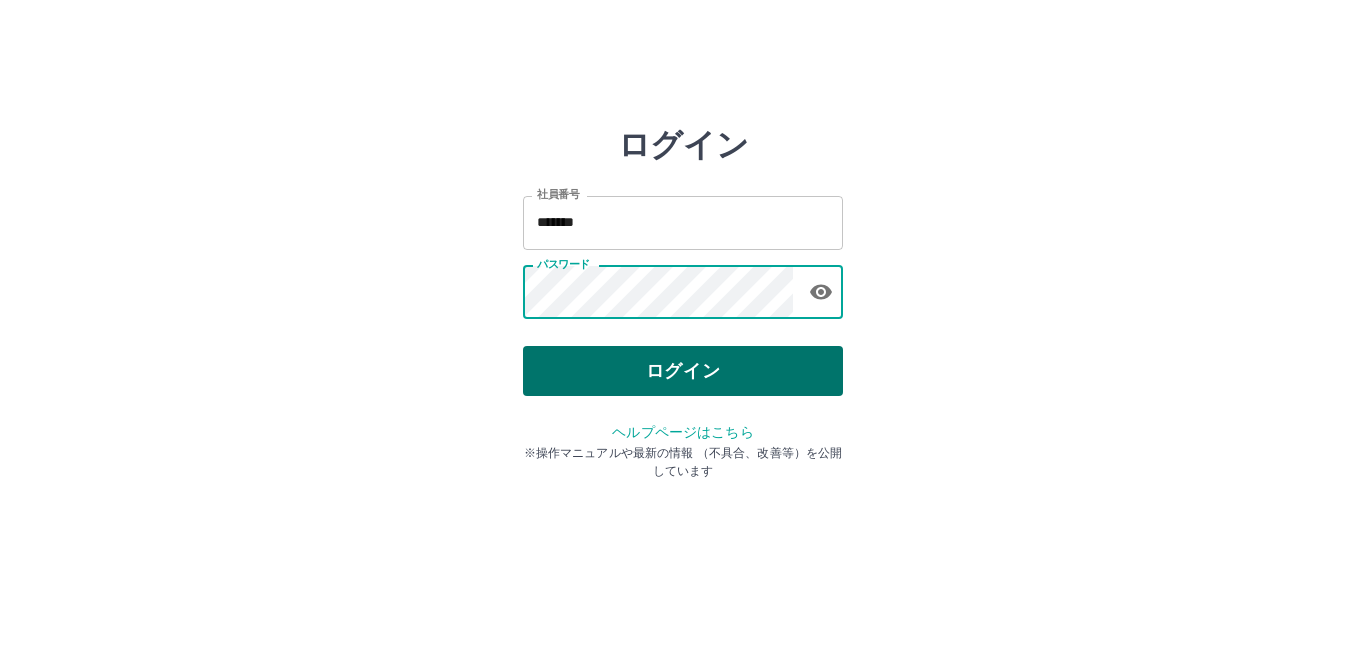 click on "ログイン" at bounding box center [683, 371] 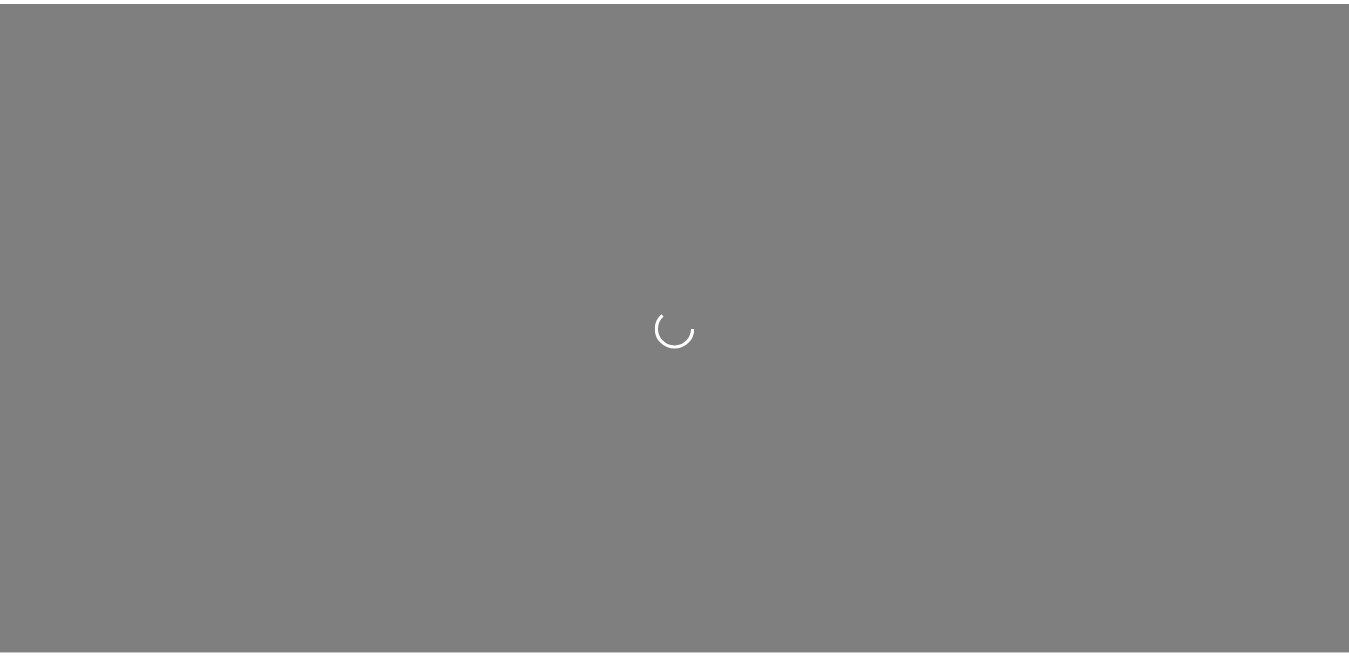 scroll, scrollTop: 0, scrollLeft: 0, axis: both 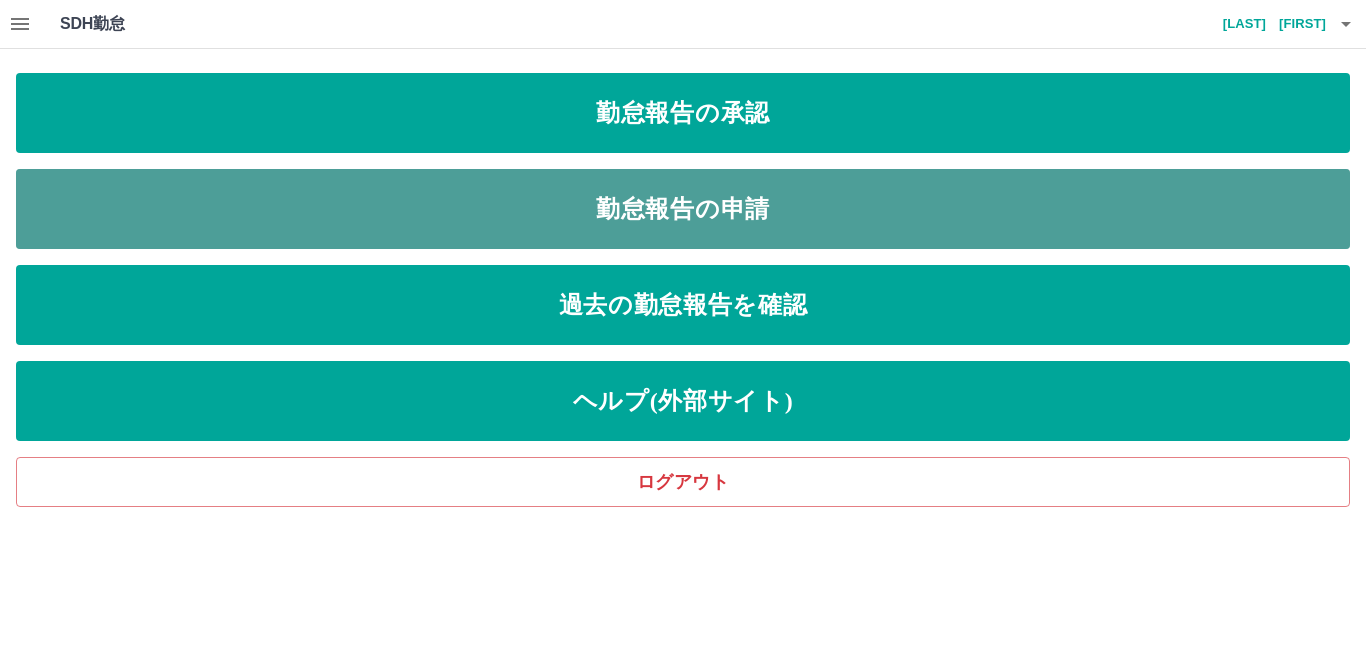 click on "勤怠報告の申請" at bounding box center (683, 113) 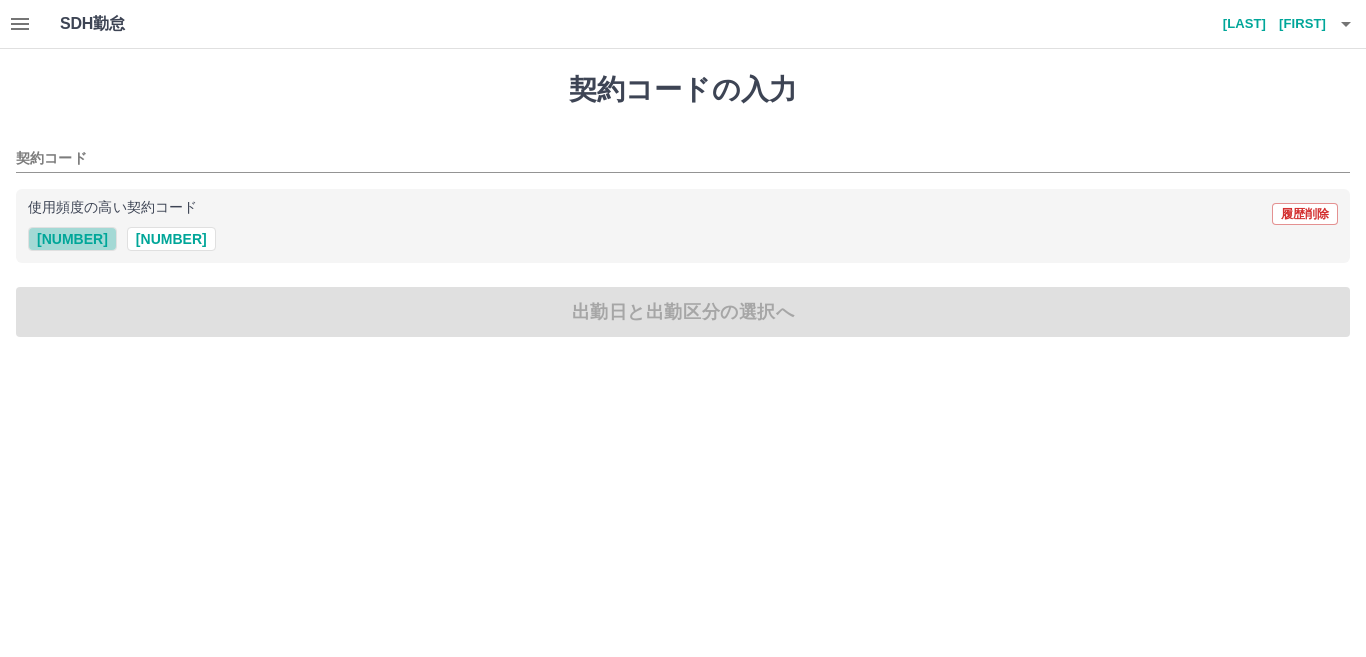 click on "39392002" at bounding box center [72, 239] 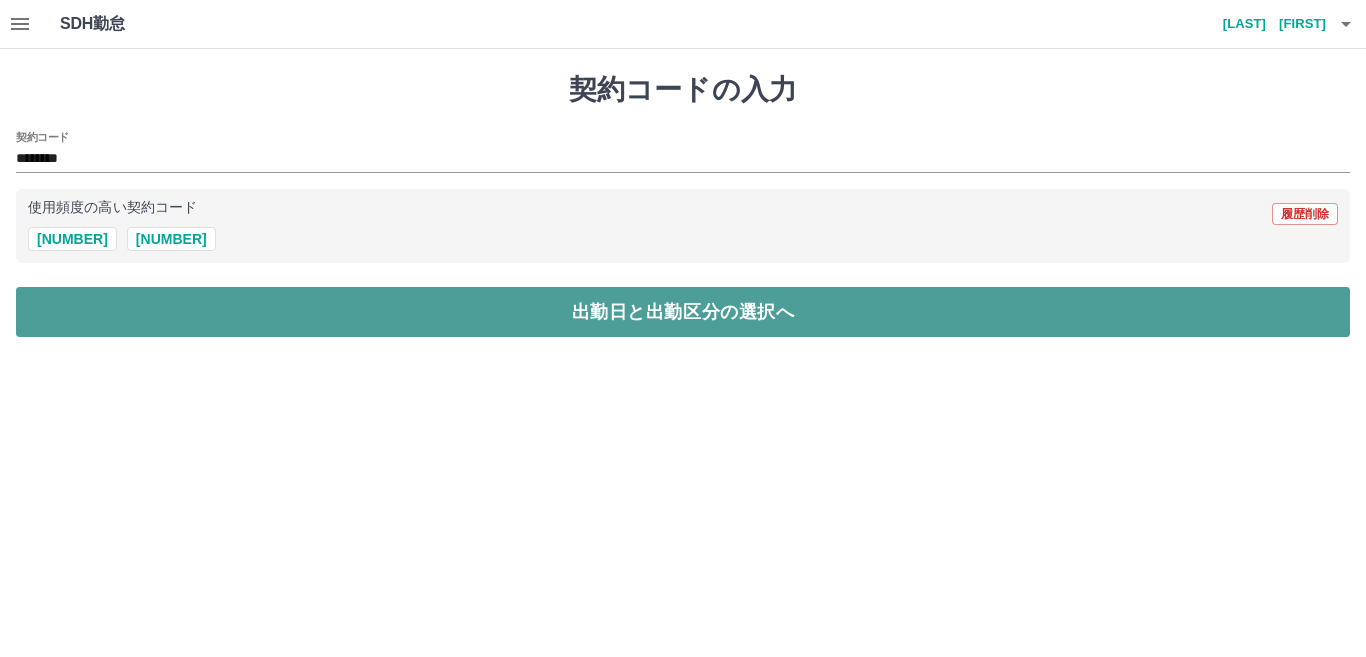 click on "出勤日と出勤区分の選択へ" at bounding box center (683, 312) 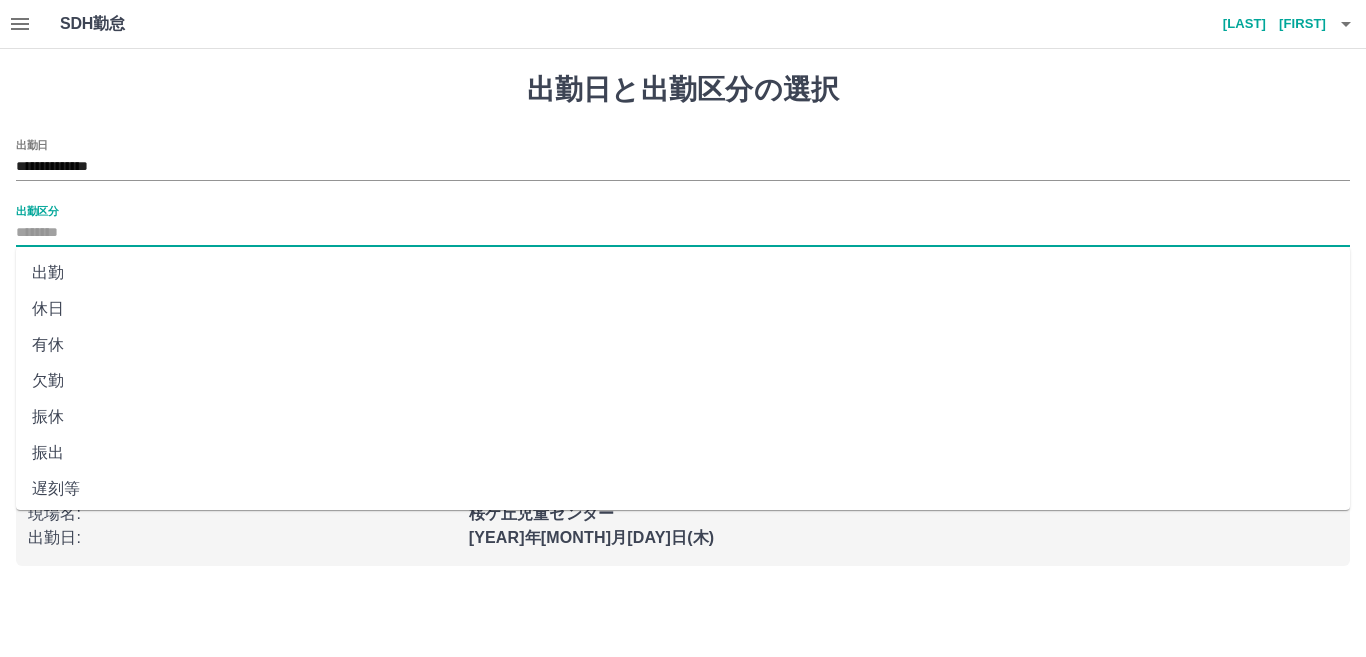 click on "出勤区分" at bounding box center [683, 233] 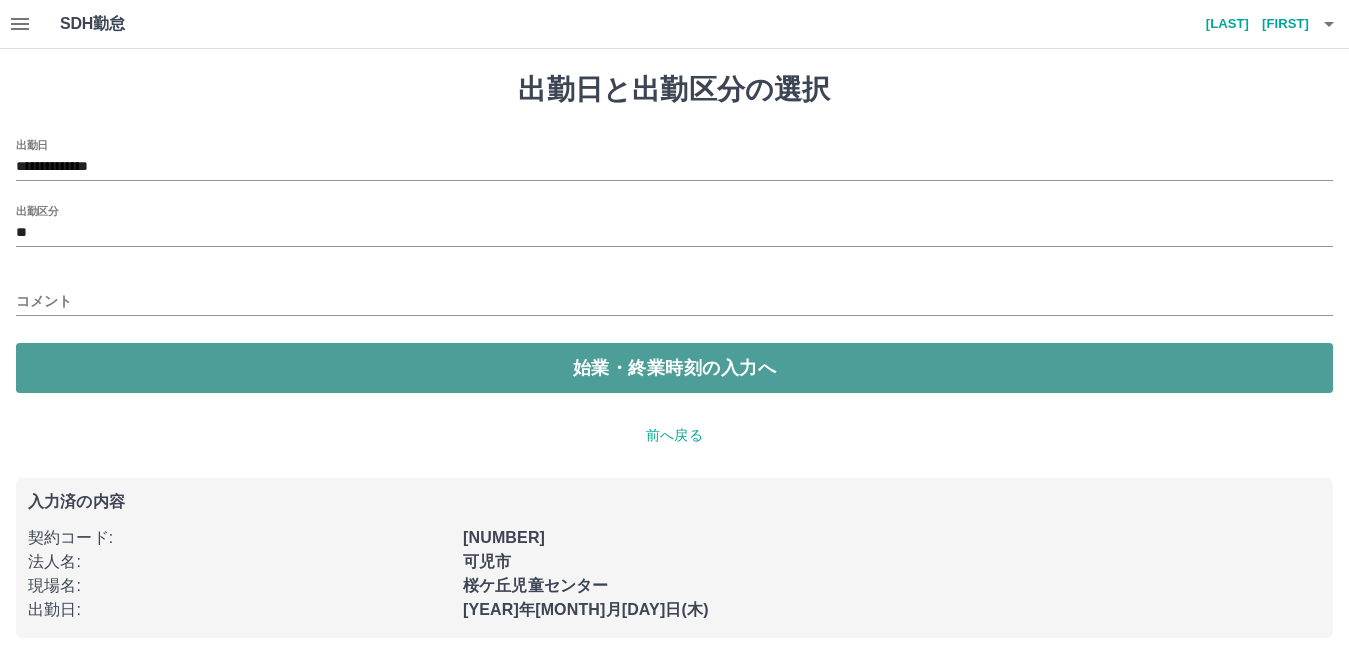 click on "始業・終業時刻の入力へ" at bounding box center [674, 368] 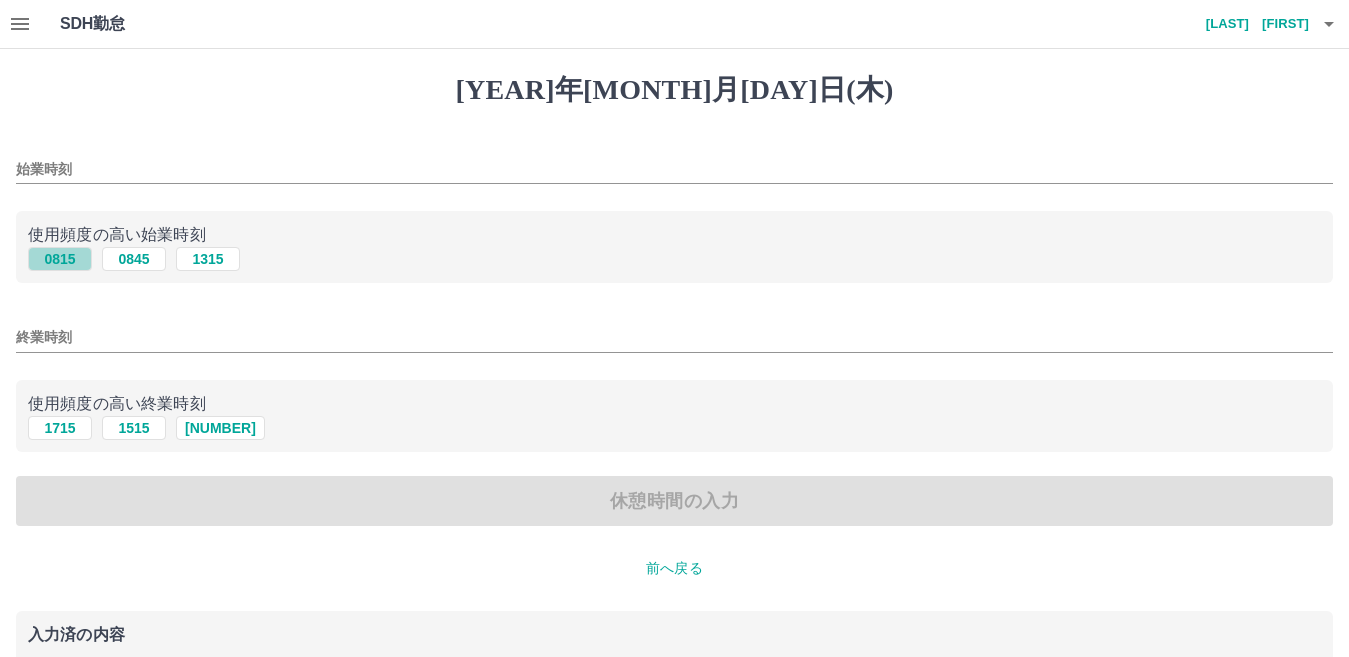 click on "0815" at bounding box center [60, 259] 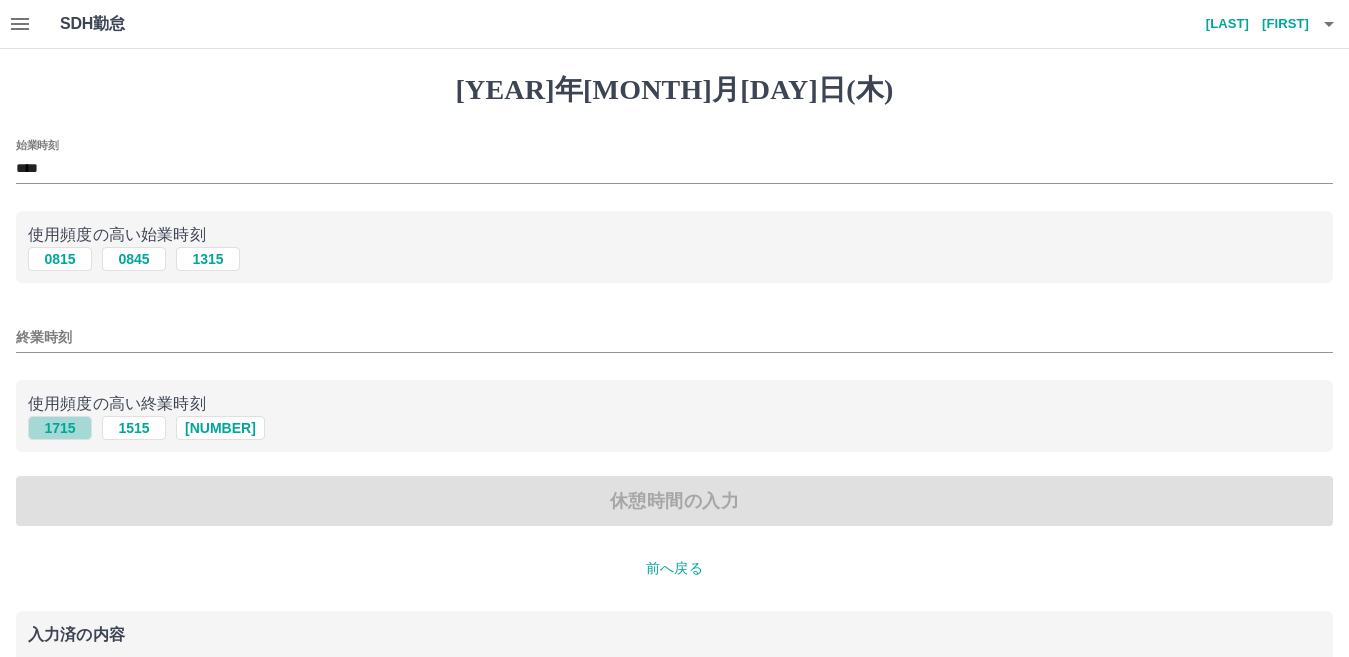 click on "1715" at bounding box center [60, 259] 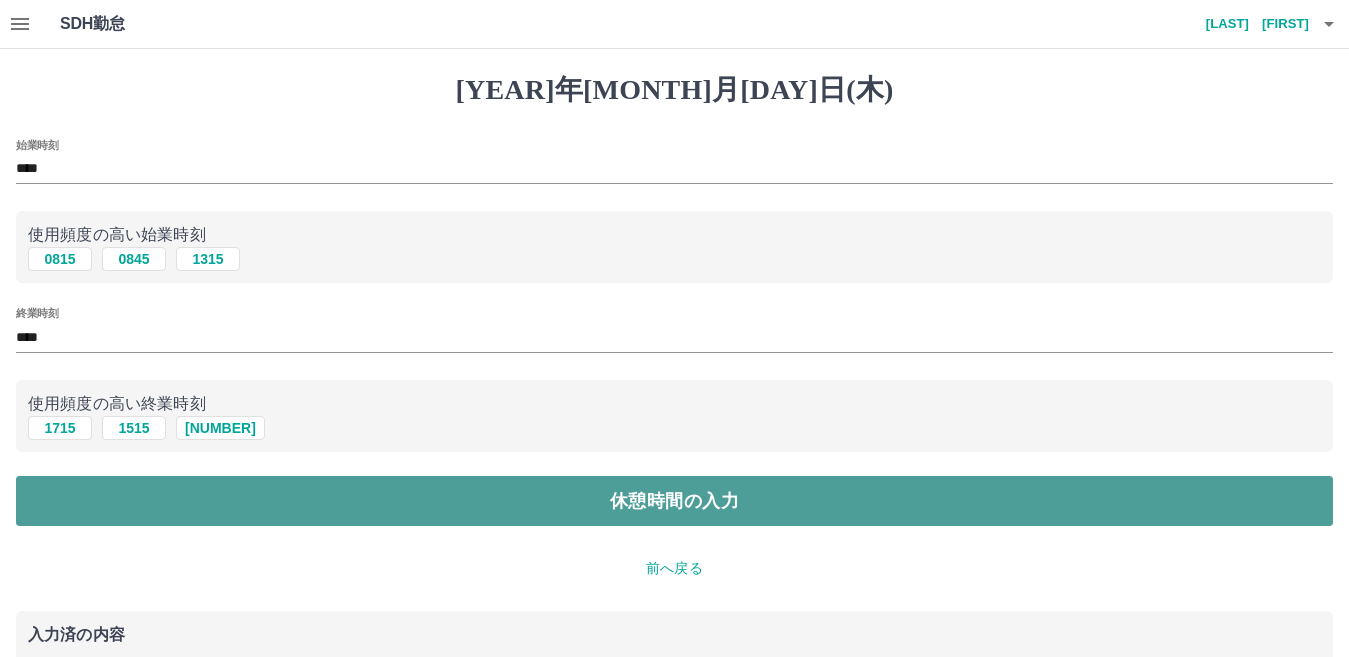 click on "休憩時間の入力" at bounding box center [674, 501] 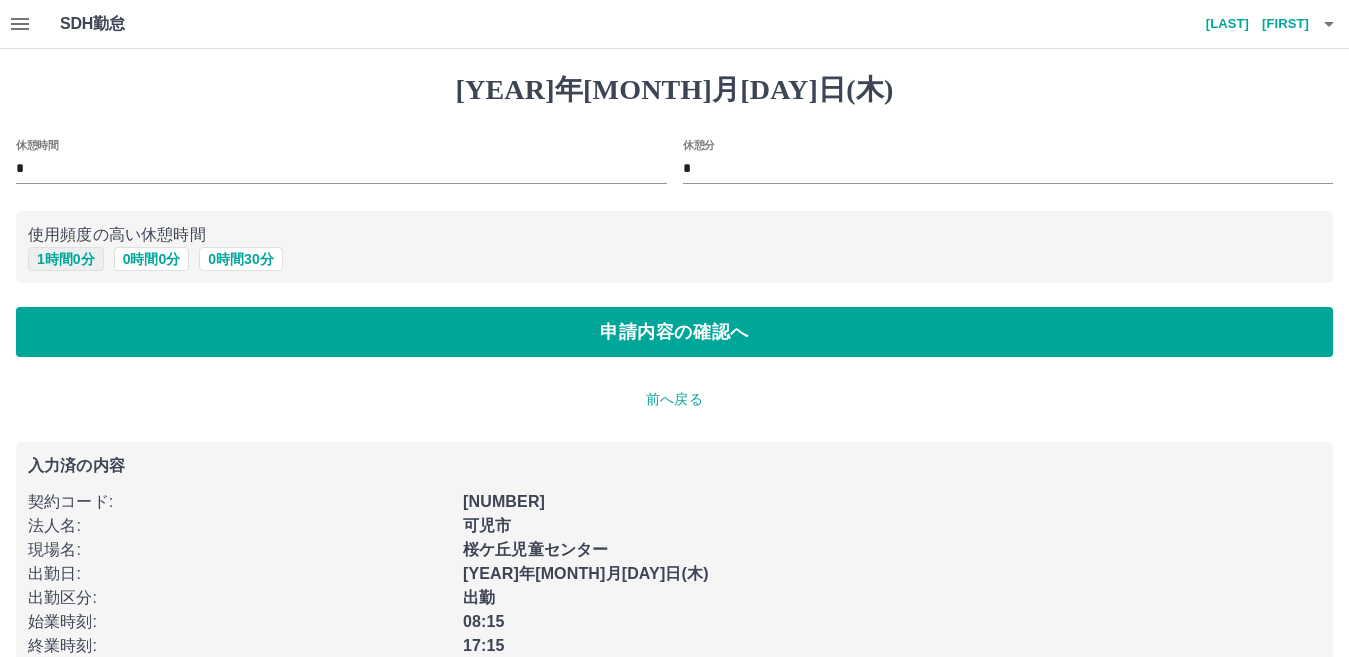 click on "1 時間 0 分" at bounding box center [66, 259] 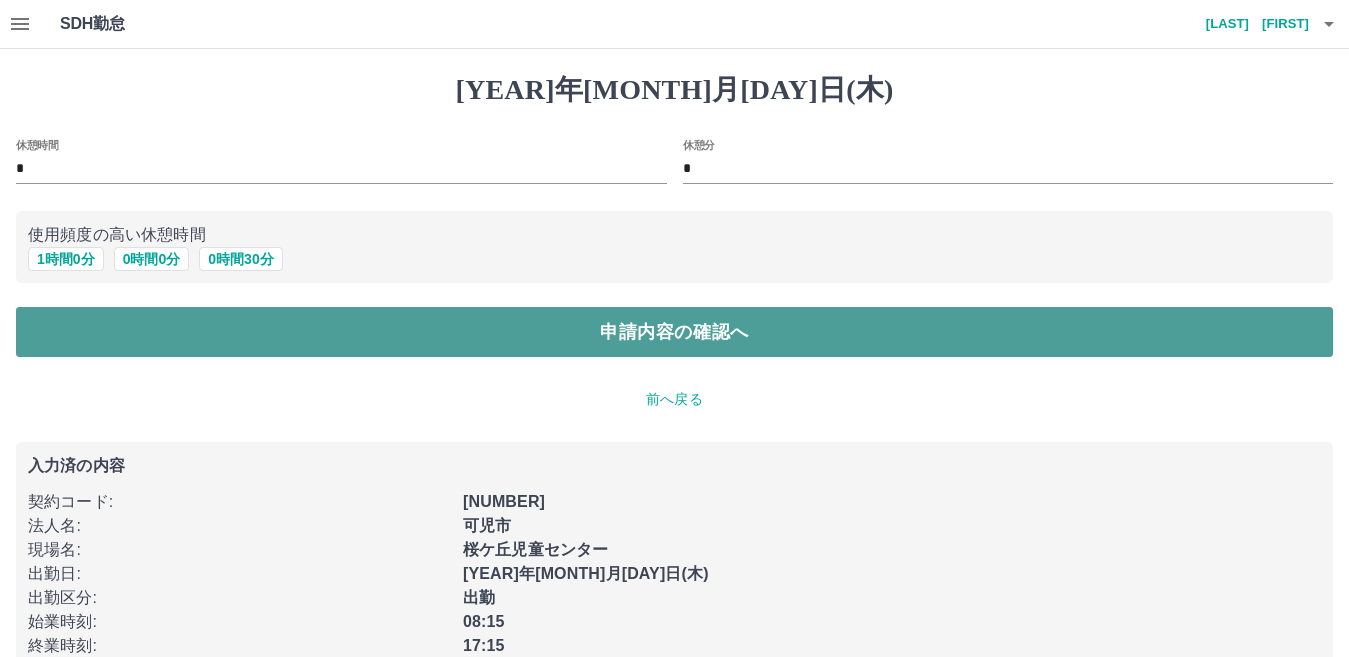 click on "申請内容の確認へ" at bounding box center [674, 332] 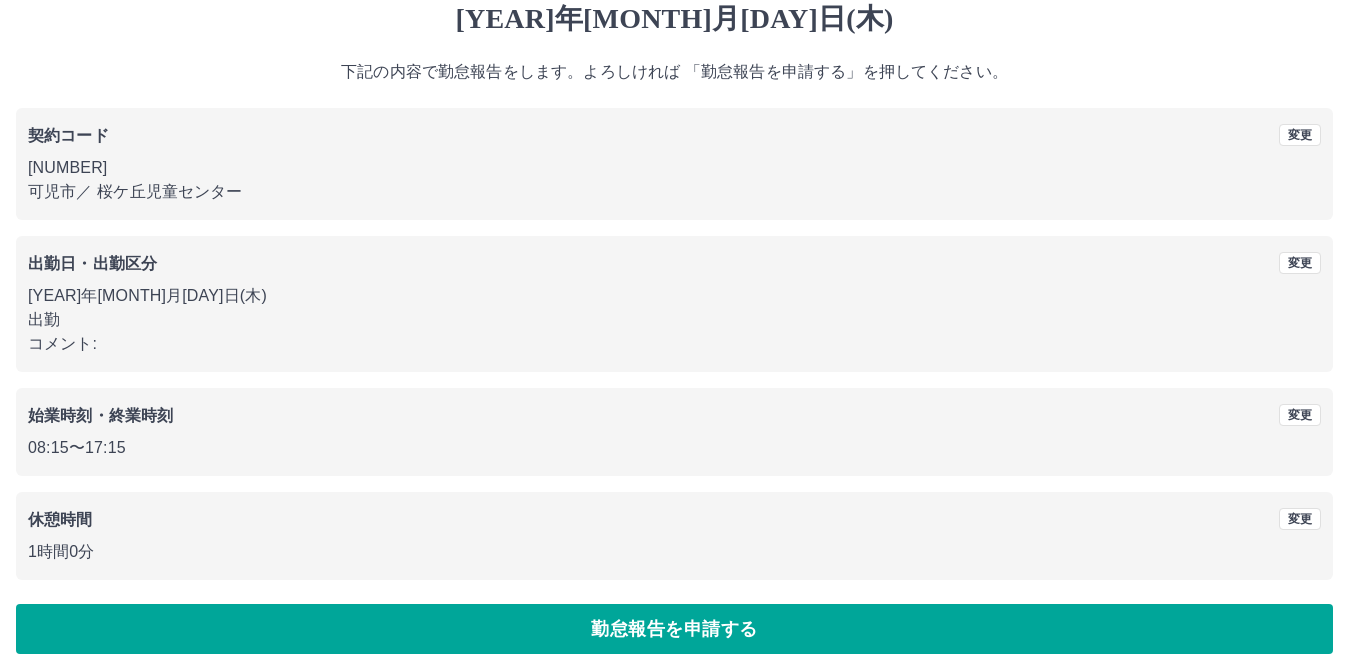 scroll, scrollTop: 92, scrollLeft: 0, axis: vertical 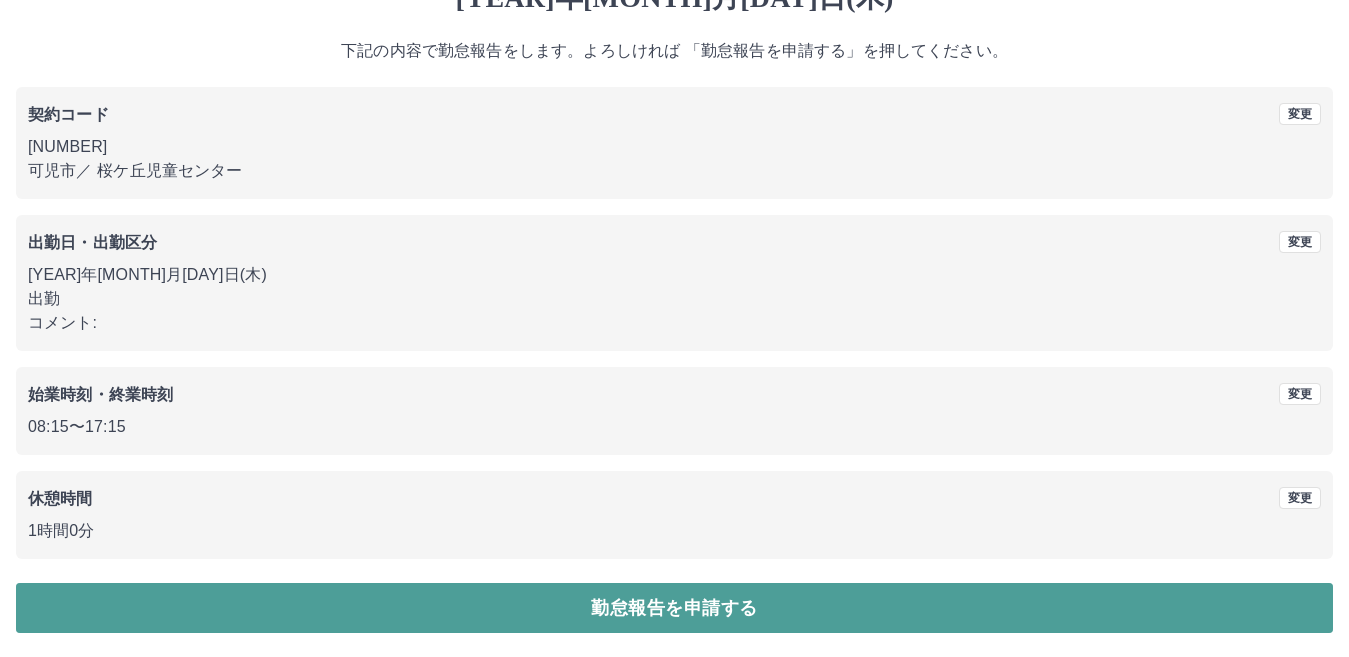 click on "勤怠報告を申請する" at bounding box center (674, 608) 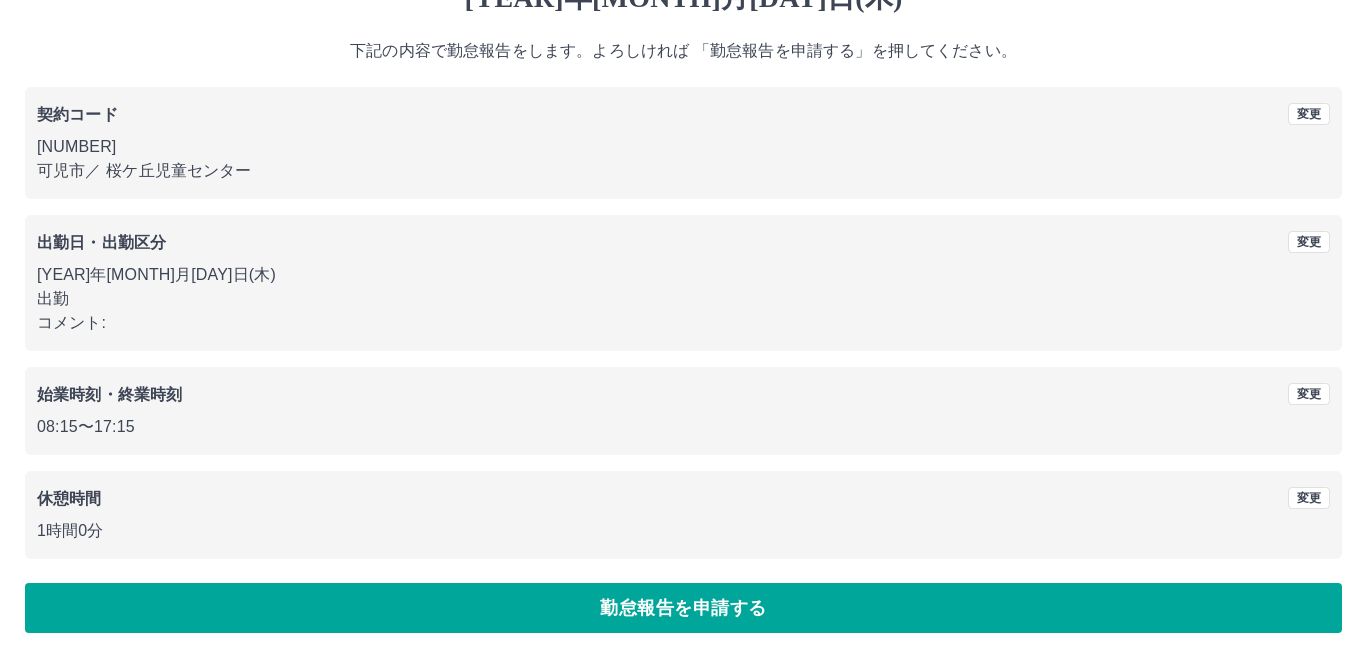 scroll, scrollTop: 0, scrollLeft: 0, axis: both 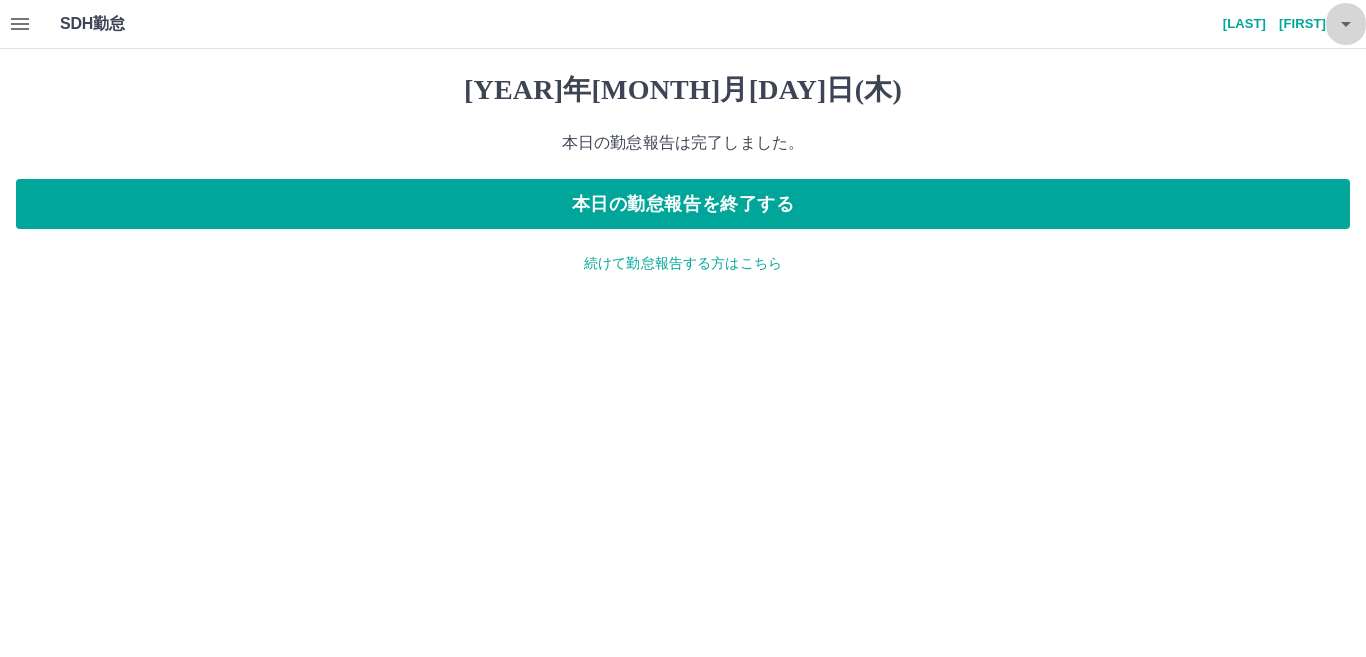 click at bounding box center (1346, 24) 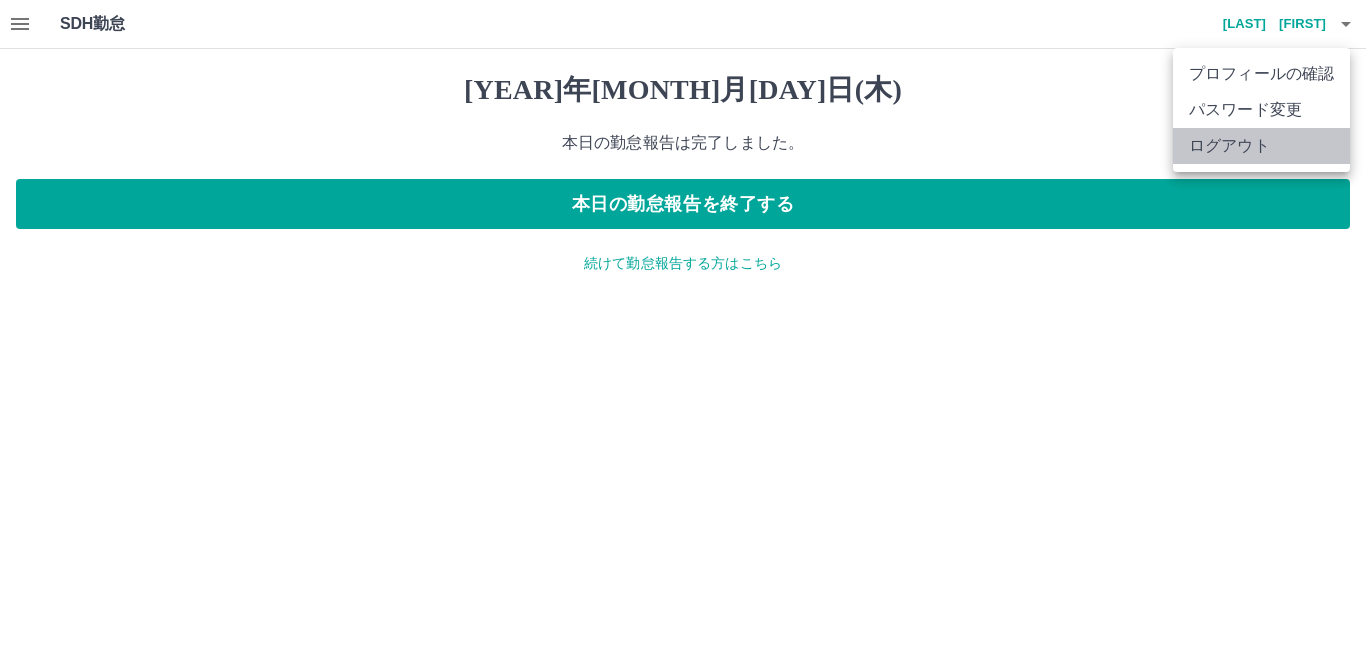 click on "ログアウト" at bounding box center [1261, 146] 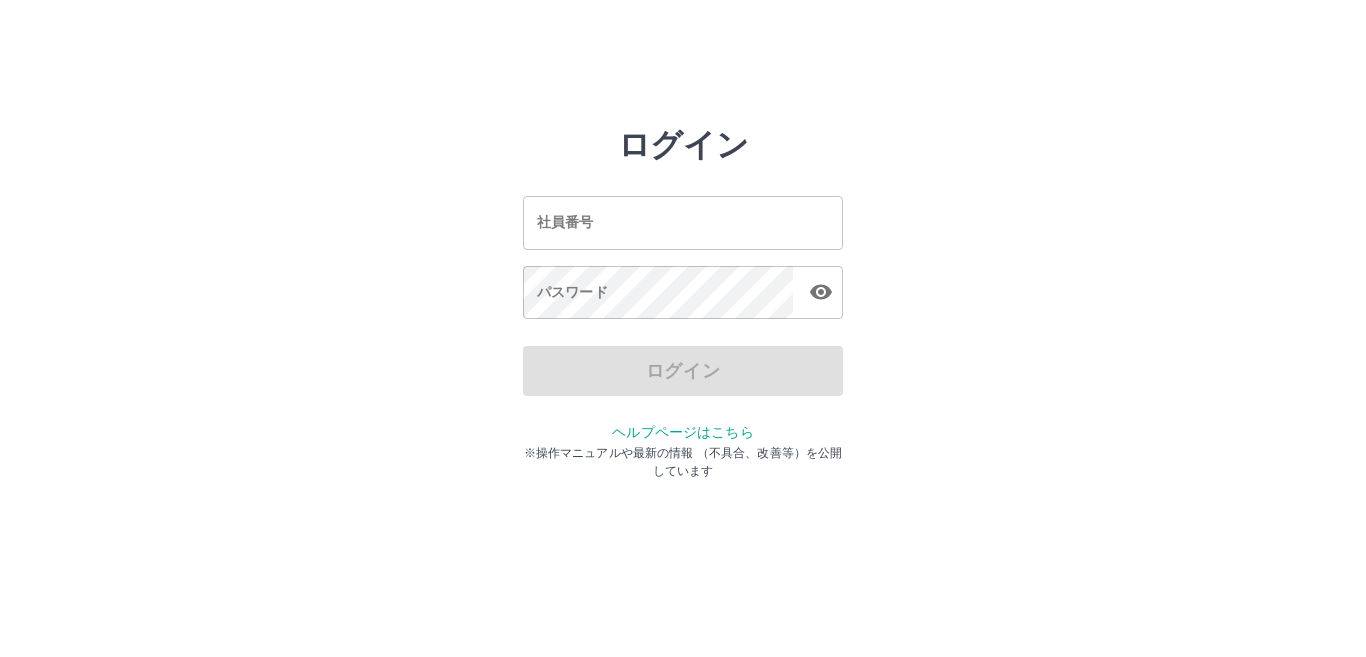 scroll, scrollTop: 0, scrollLeft: 0, axis: both 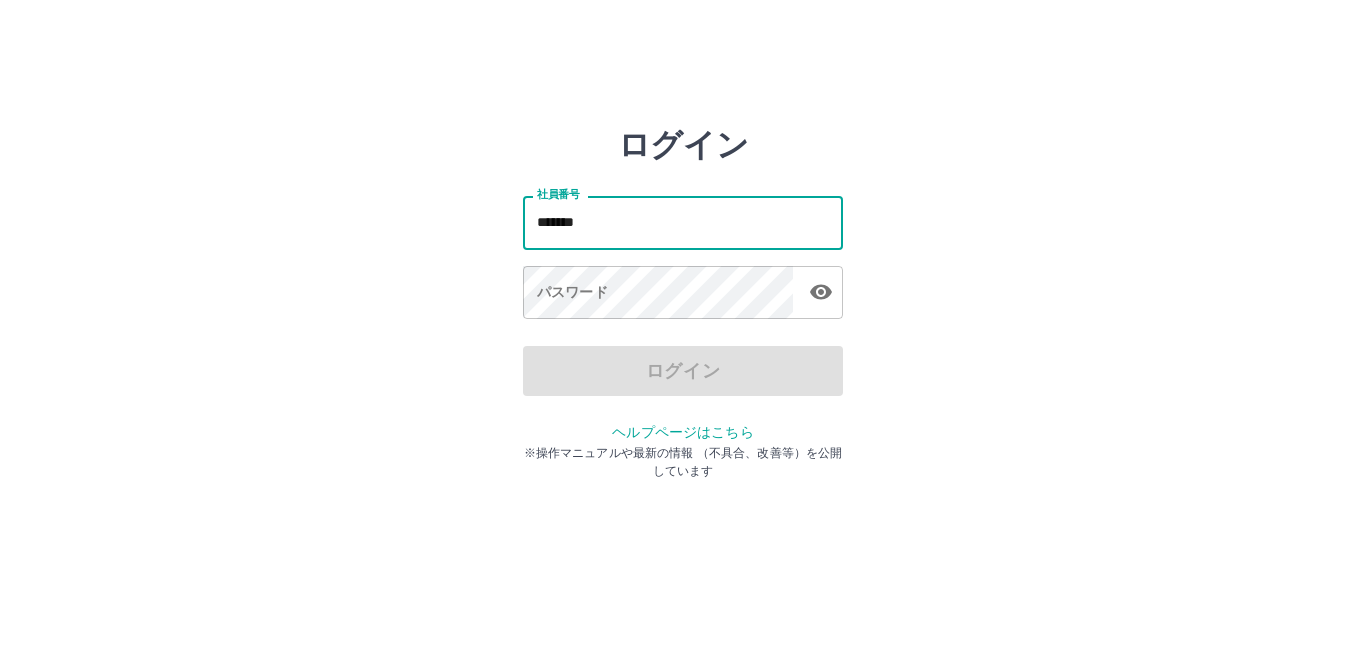 type on "*******" 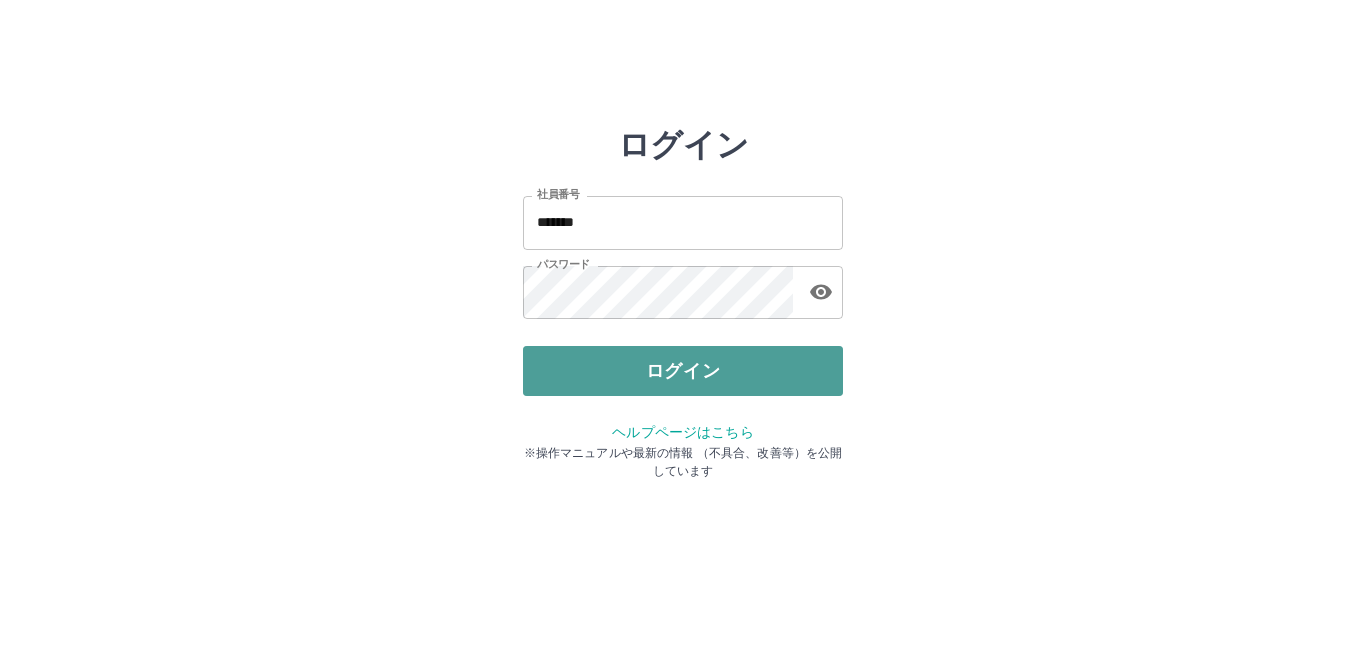 click on "ログイン" at bounding box center (683, 371) 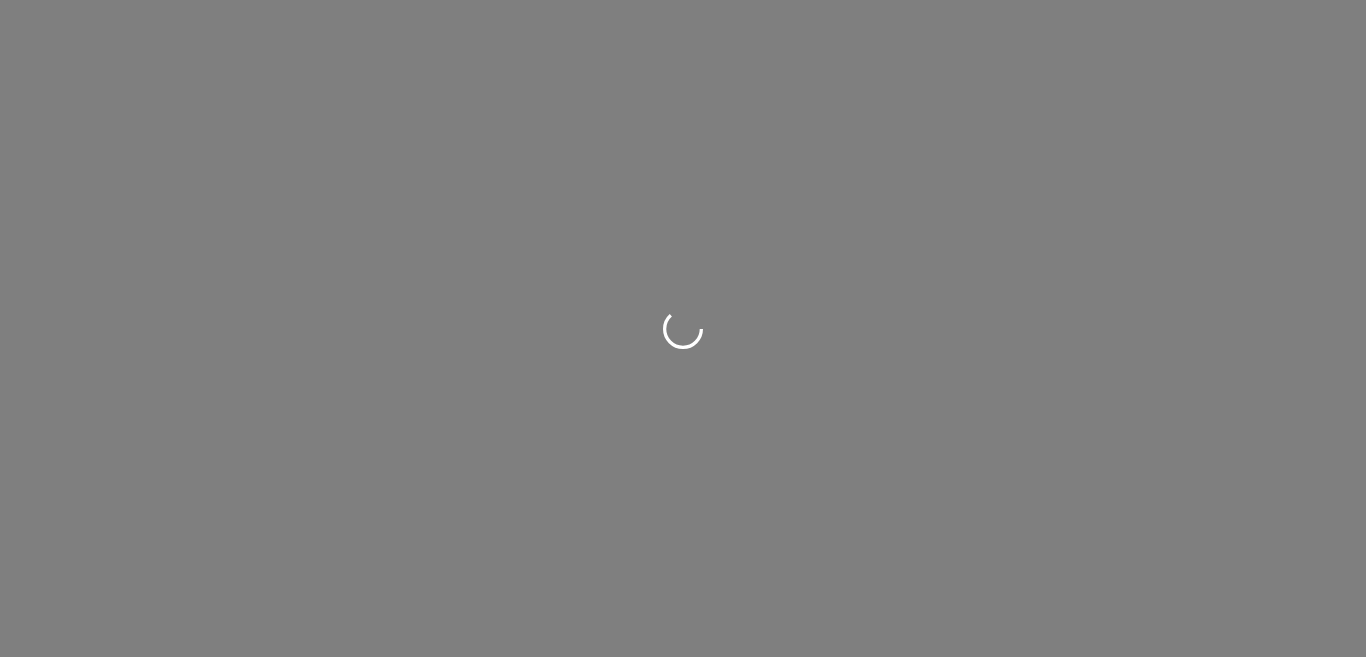 scroll, scrollTop: 0, scrollLeft: 0, axis: both 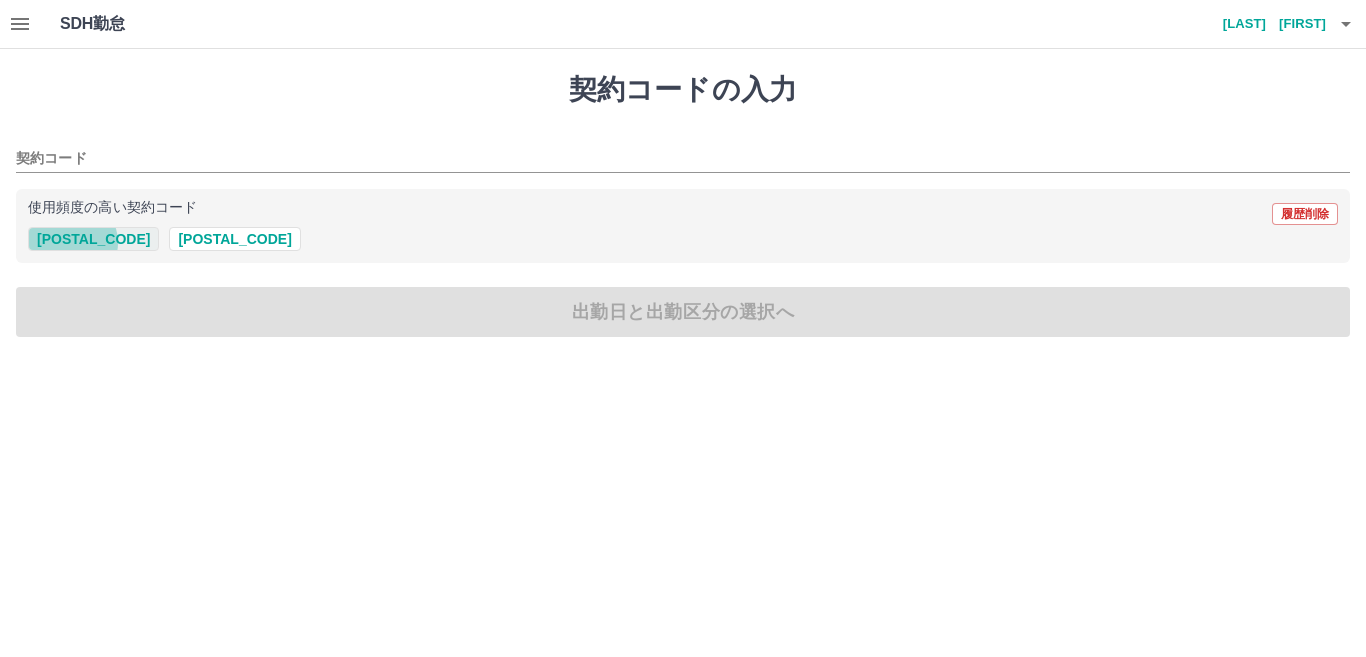 click on "39392002" at bounding box center [93, 239] 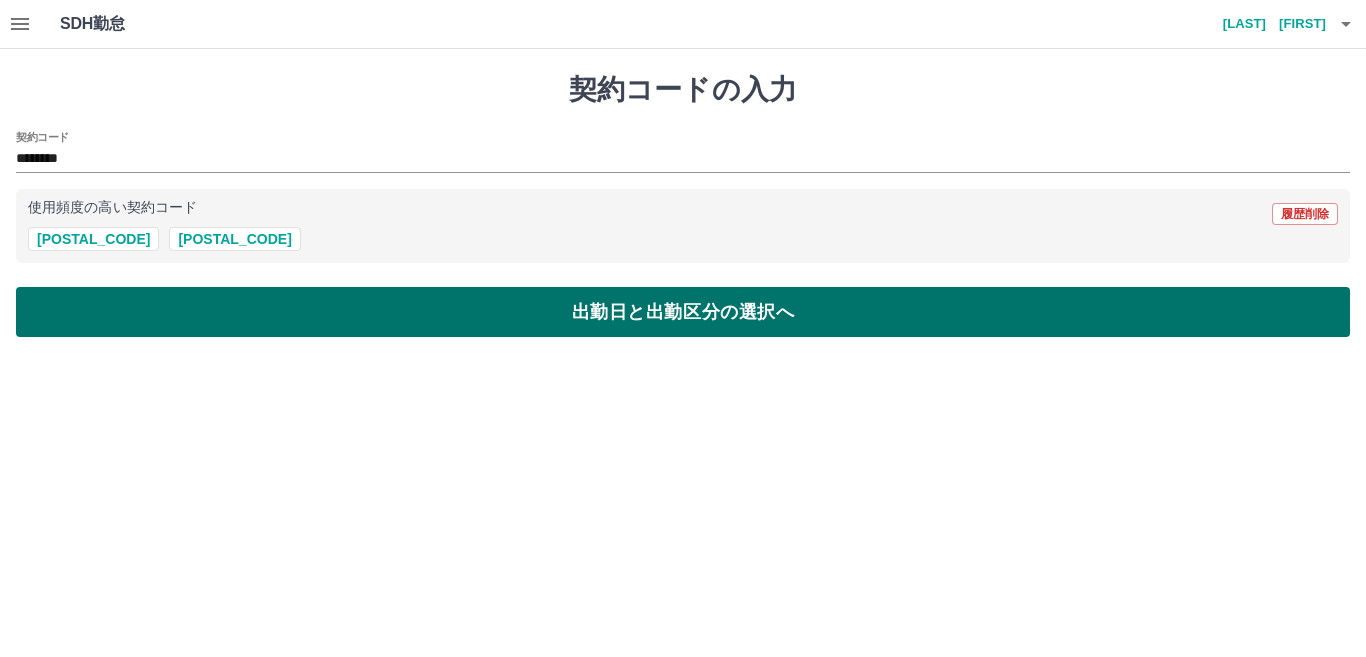click on "出勤日と出勤区分の選択へ" at bounding box center [683, 312] 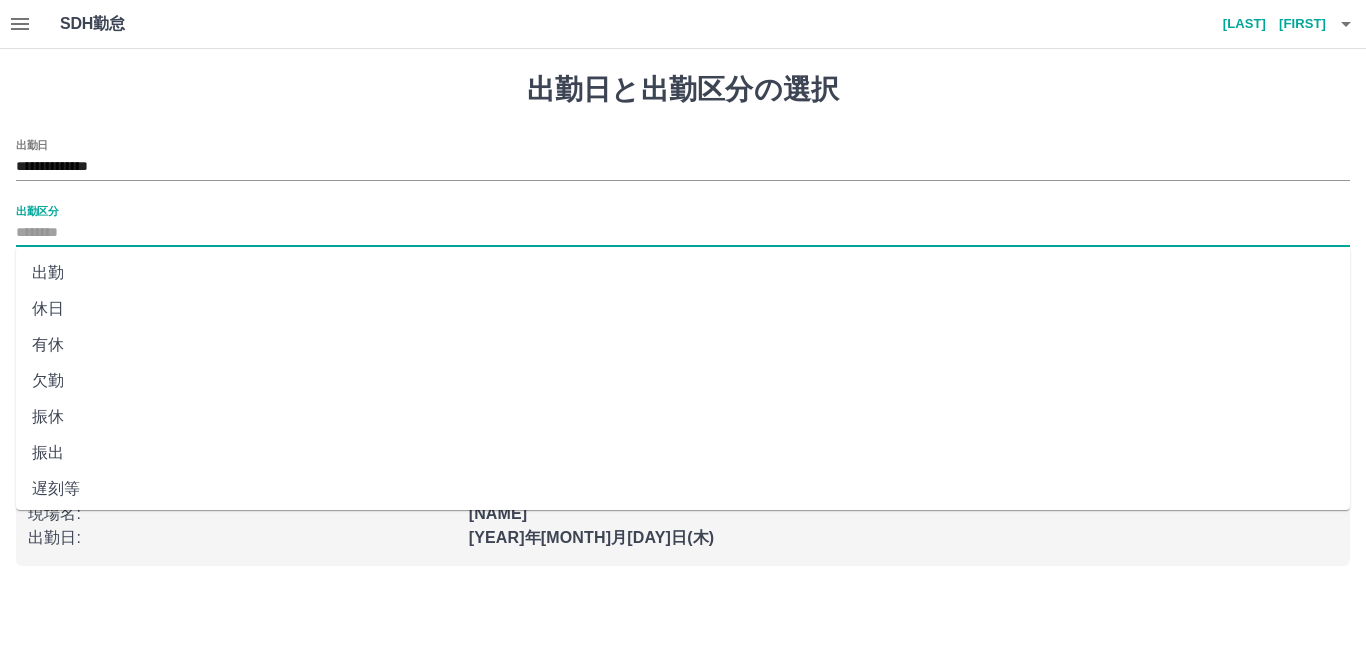 click on "出勤区分" at bounding box center [683, 233] 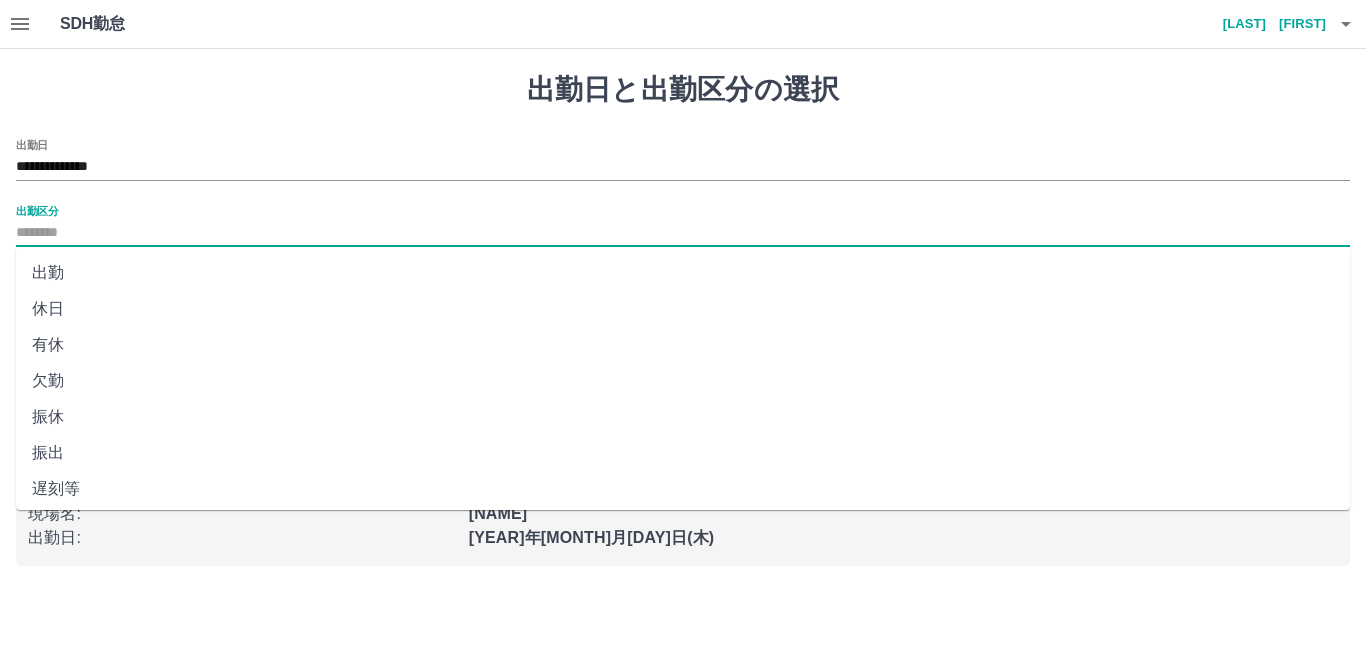 click on "休日" at bounding box center [683, 309] 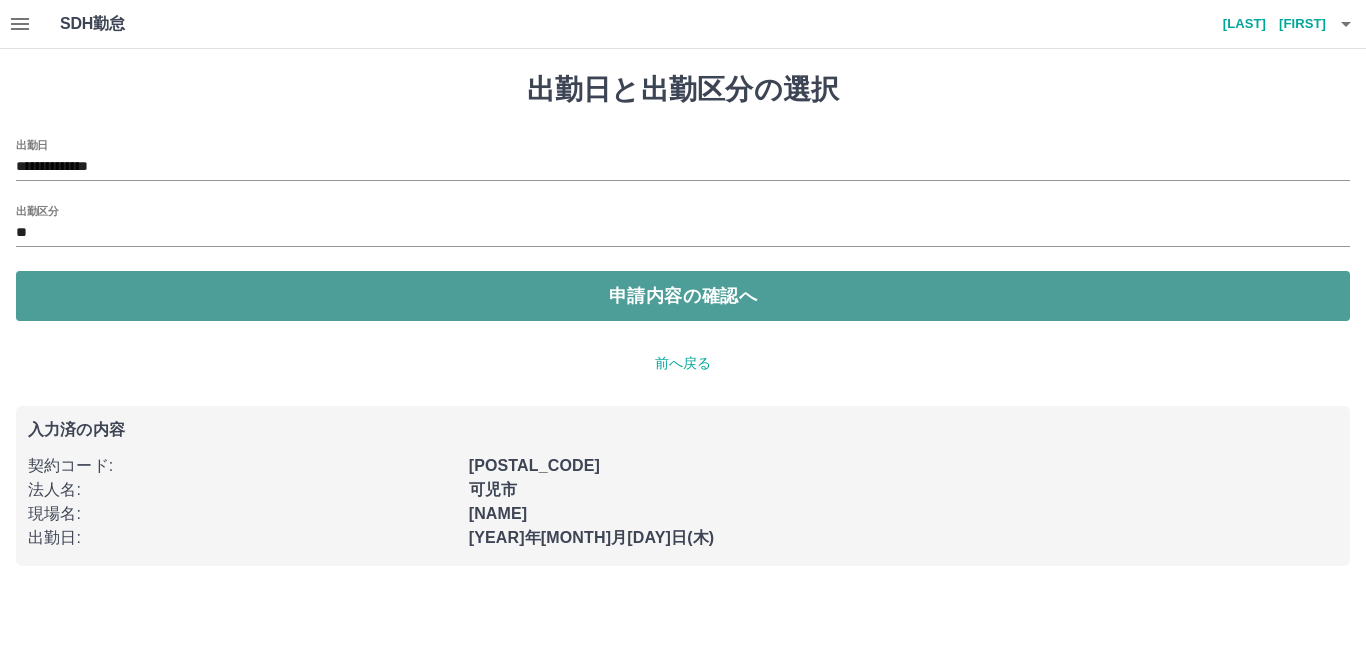 click on "申請内容の確認へ" at bounding box center (683, 296) 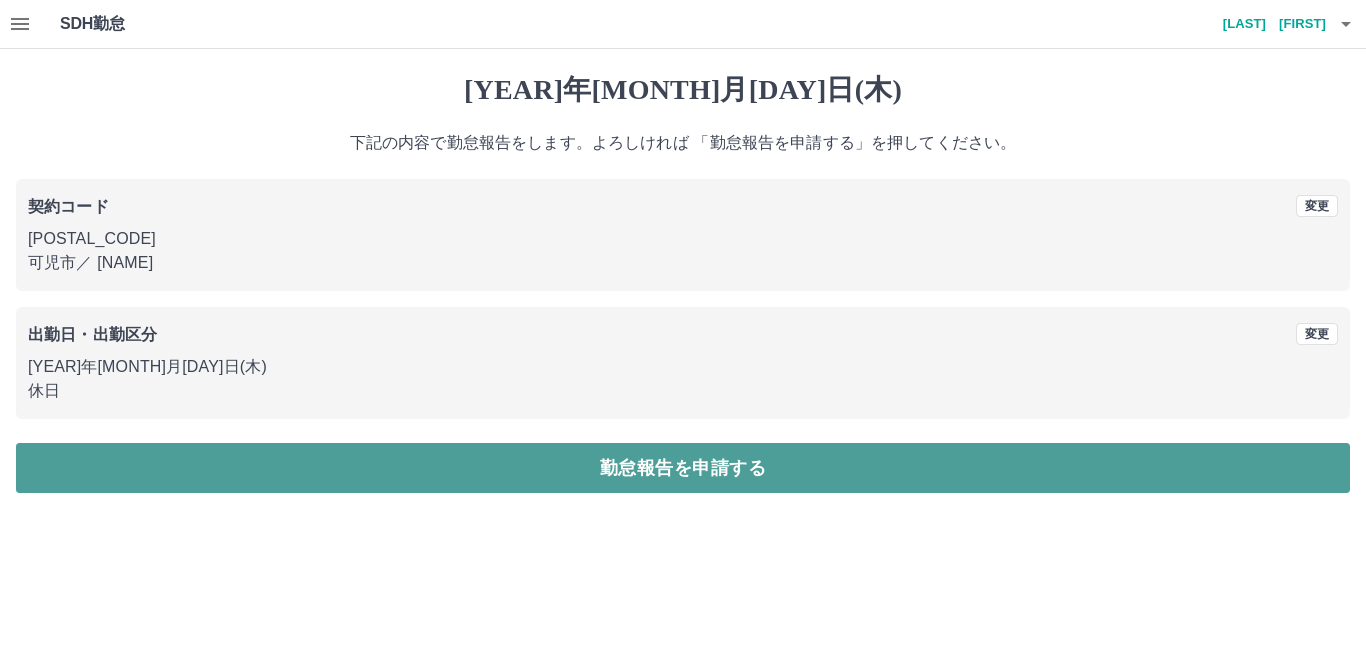 click on "勤怠報告を申請する" at bounding box center (683, 468) 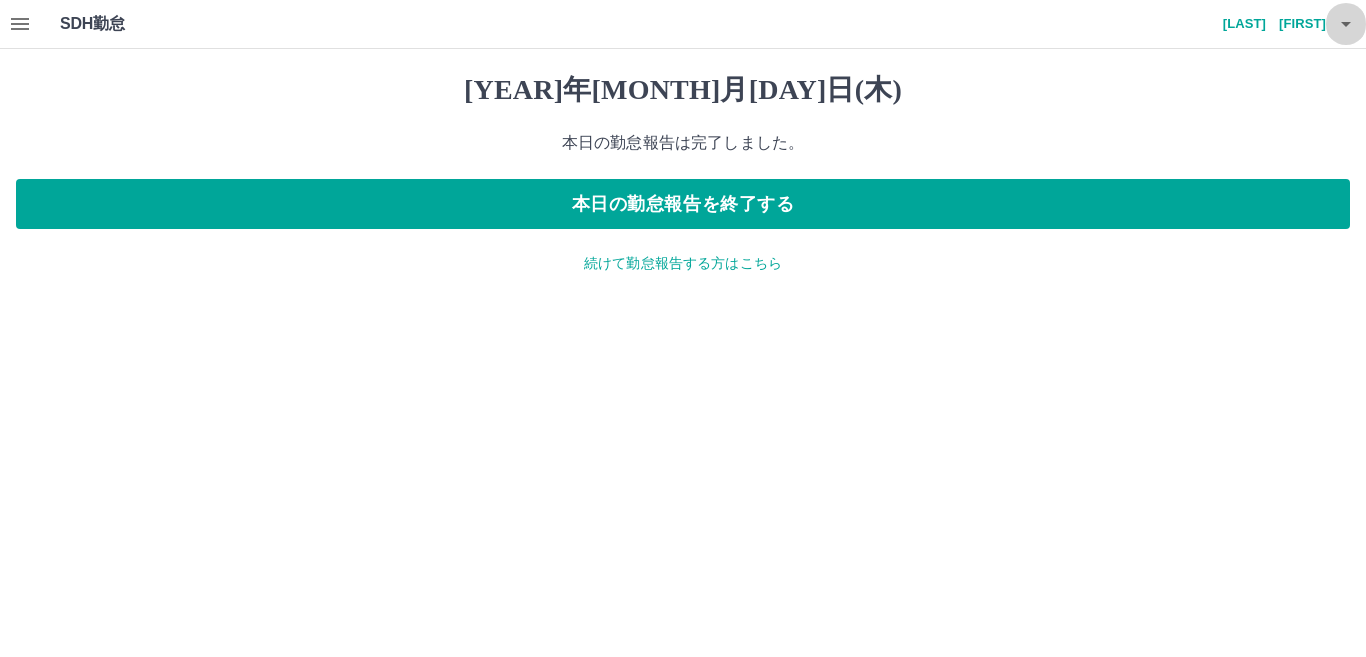 click at bounding box center [1346, 24] 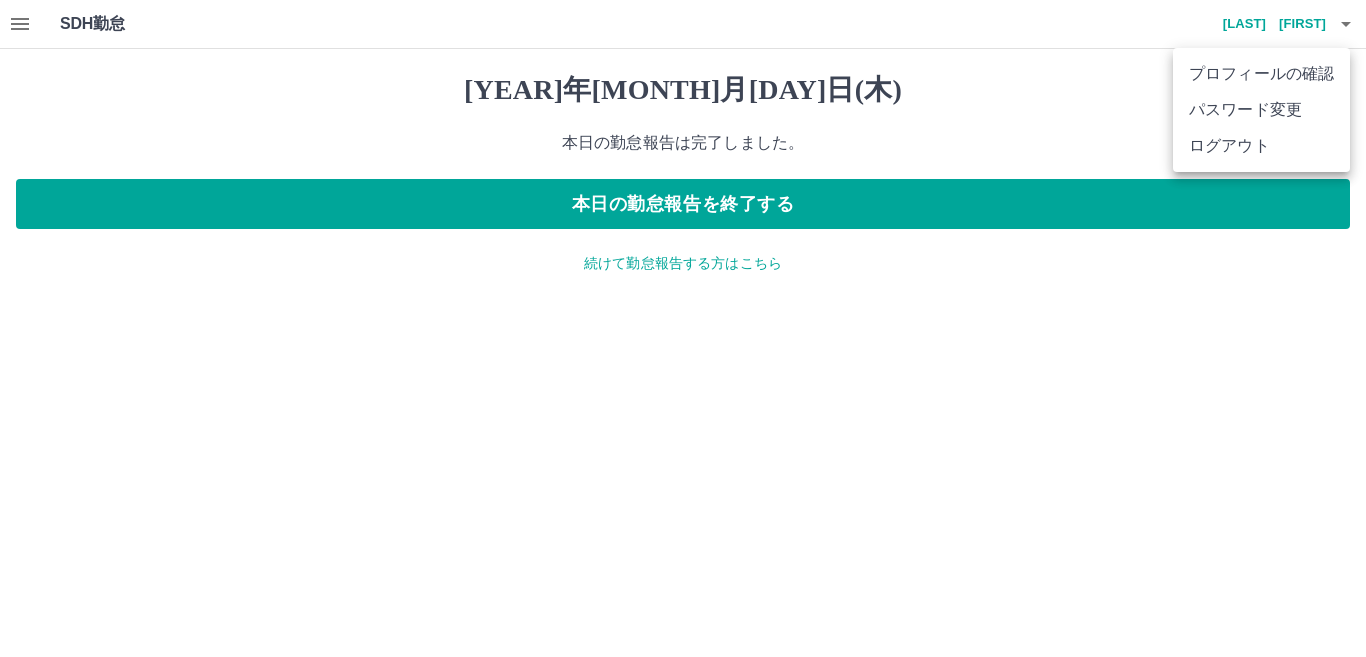 click on "ログアウト" at bounding box center [1261, 146] 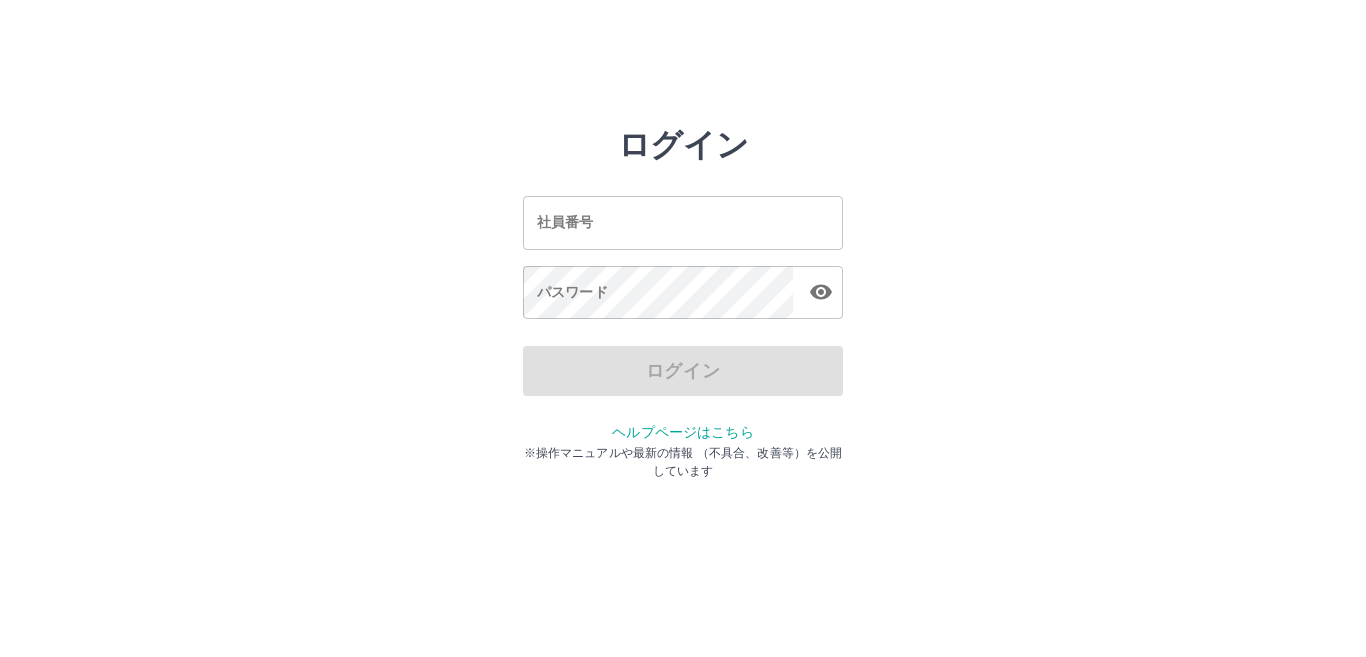 scroll, scrollTop: 0, scrollLeft: 0, axis: both 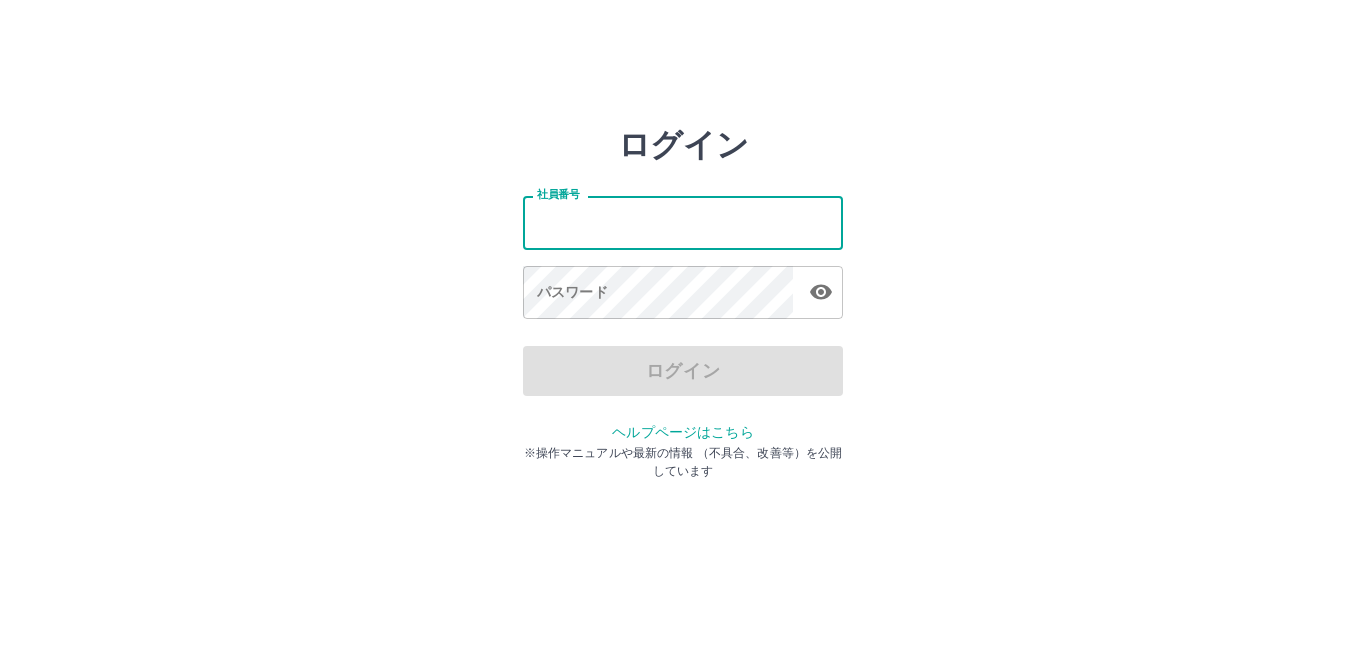 click on "社員番号" at bounding box center (683, 222) 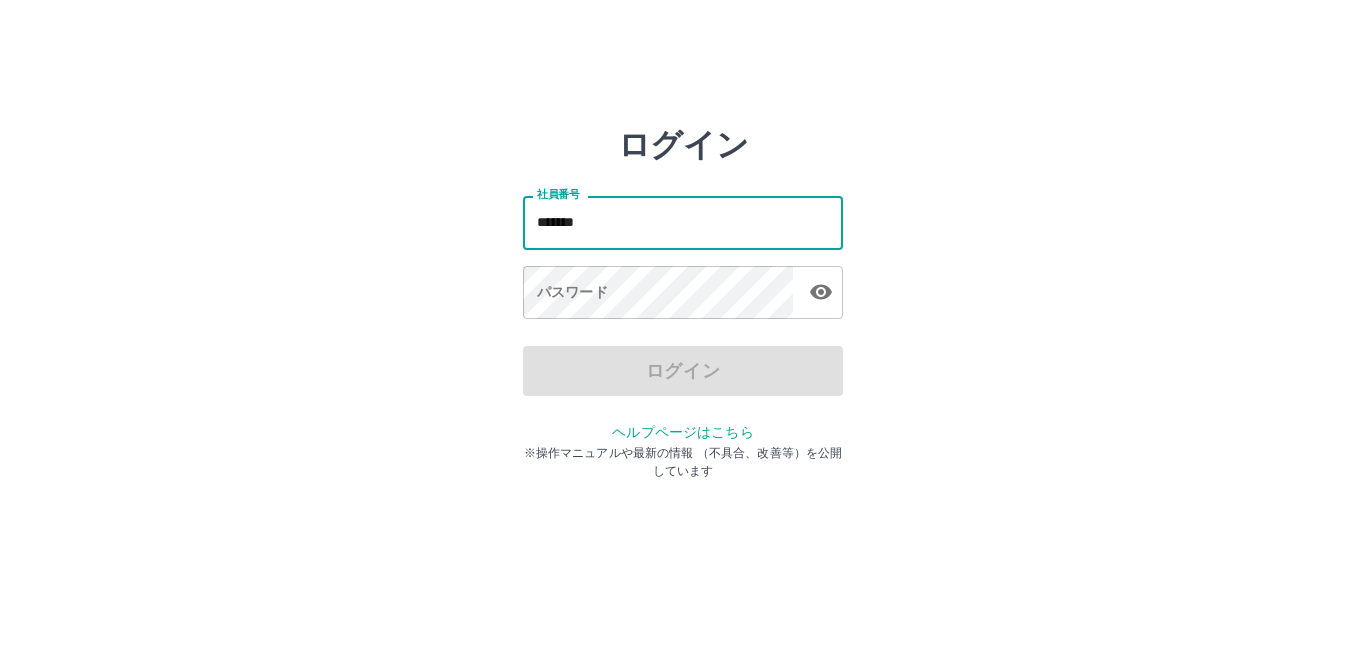 type on "*******" 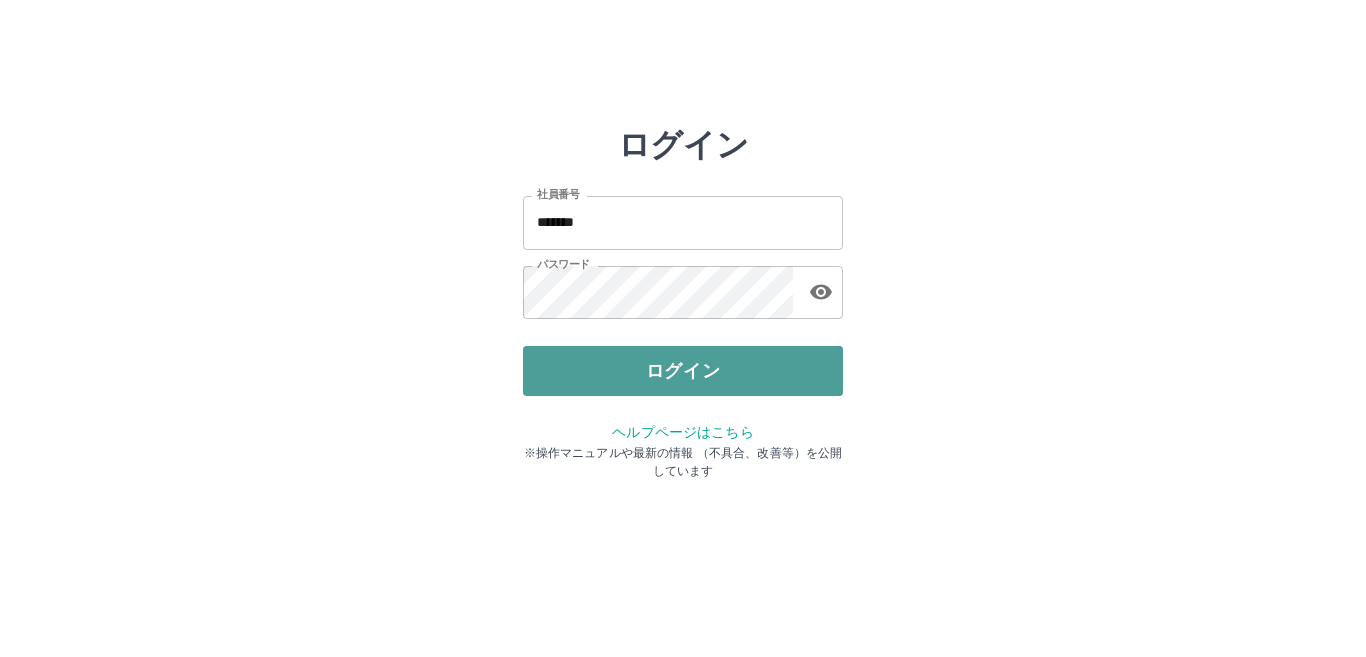 click on "ログイン" at bounding box center (683, 371) 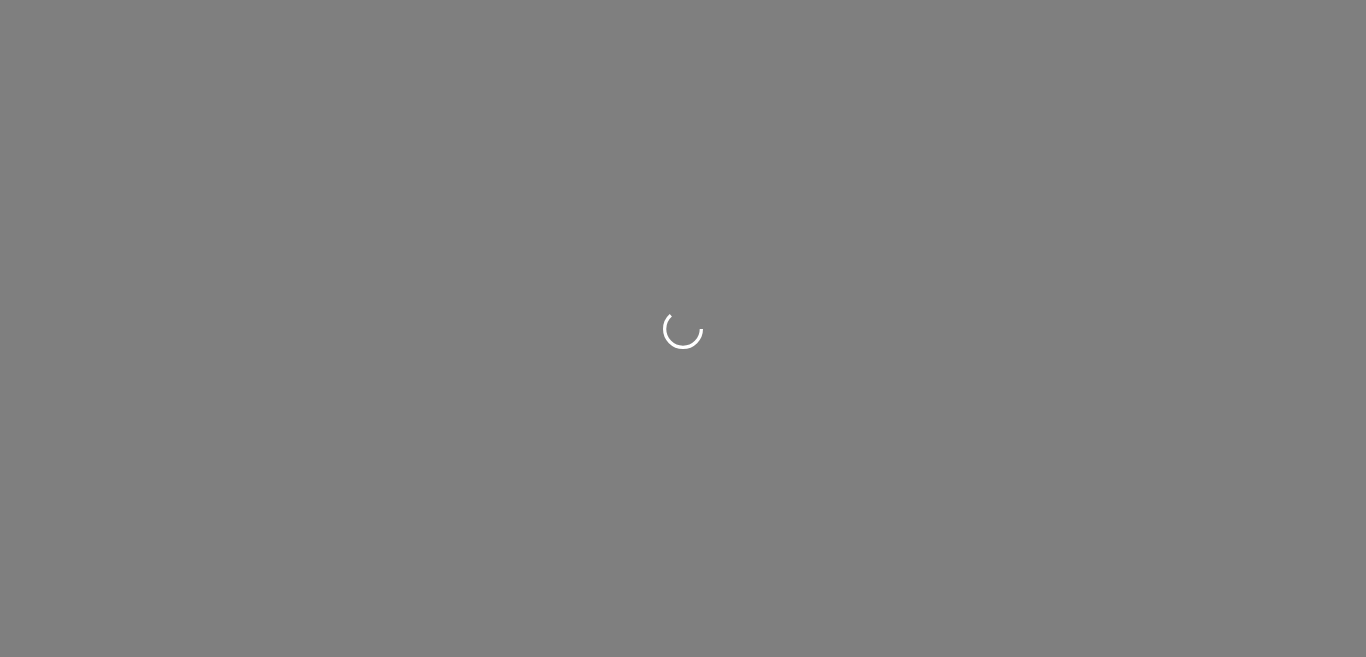 scroll, scrollTop: 0, scrollLeft: 0, axis: both 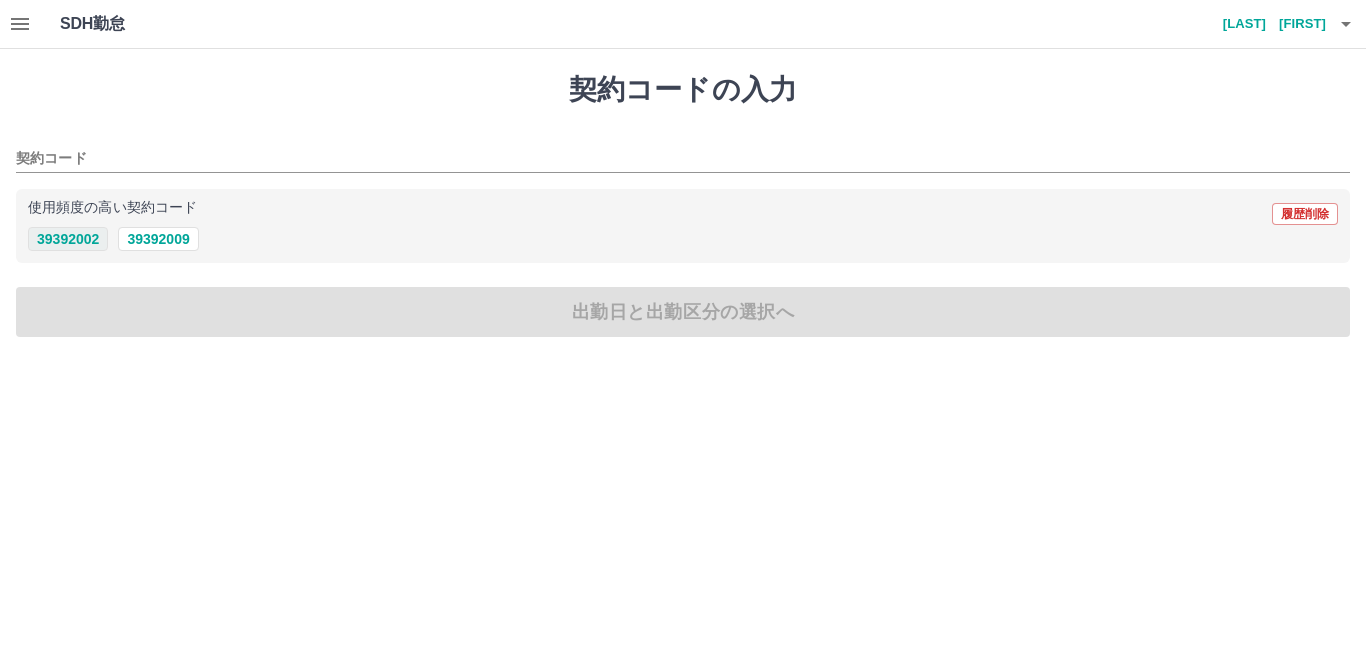 click on "39392002" at bounding box center (68, 239) 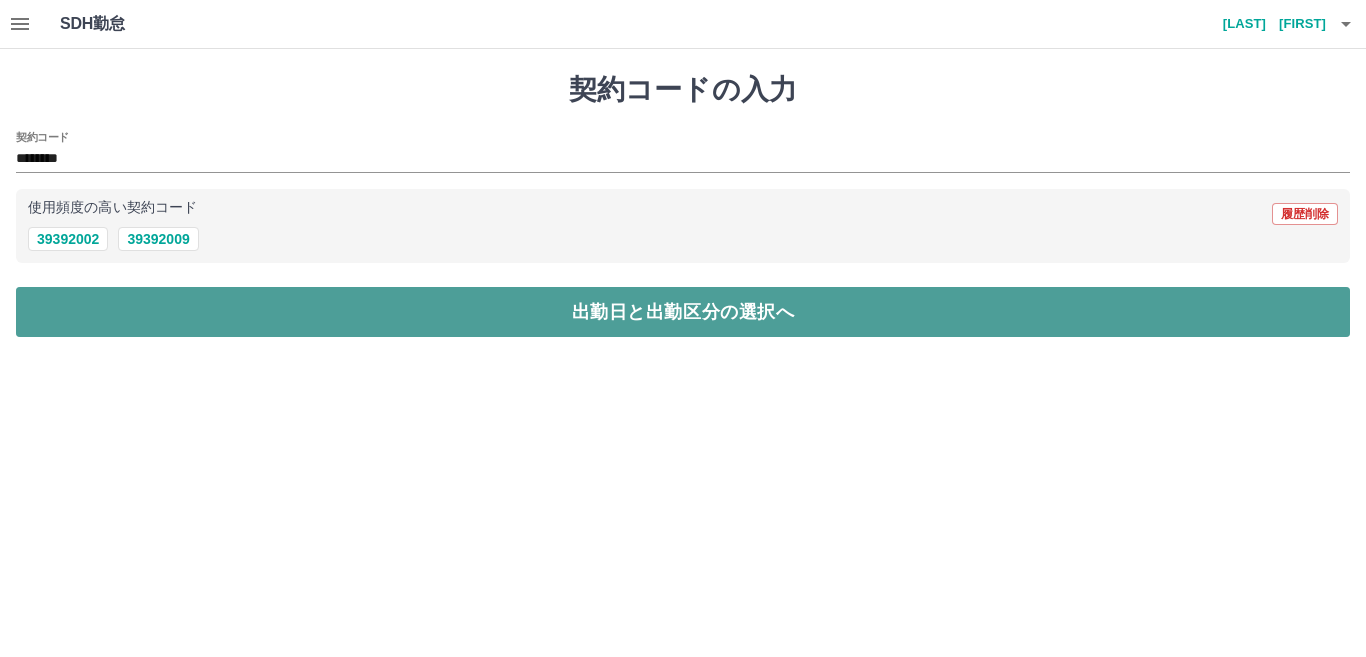 click on "出勤日と出勤区分の選択へ" at bounding box center (683, 312) 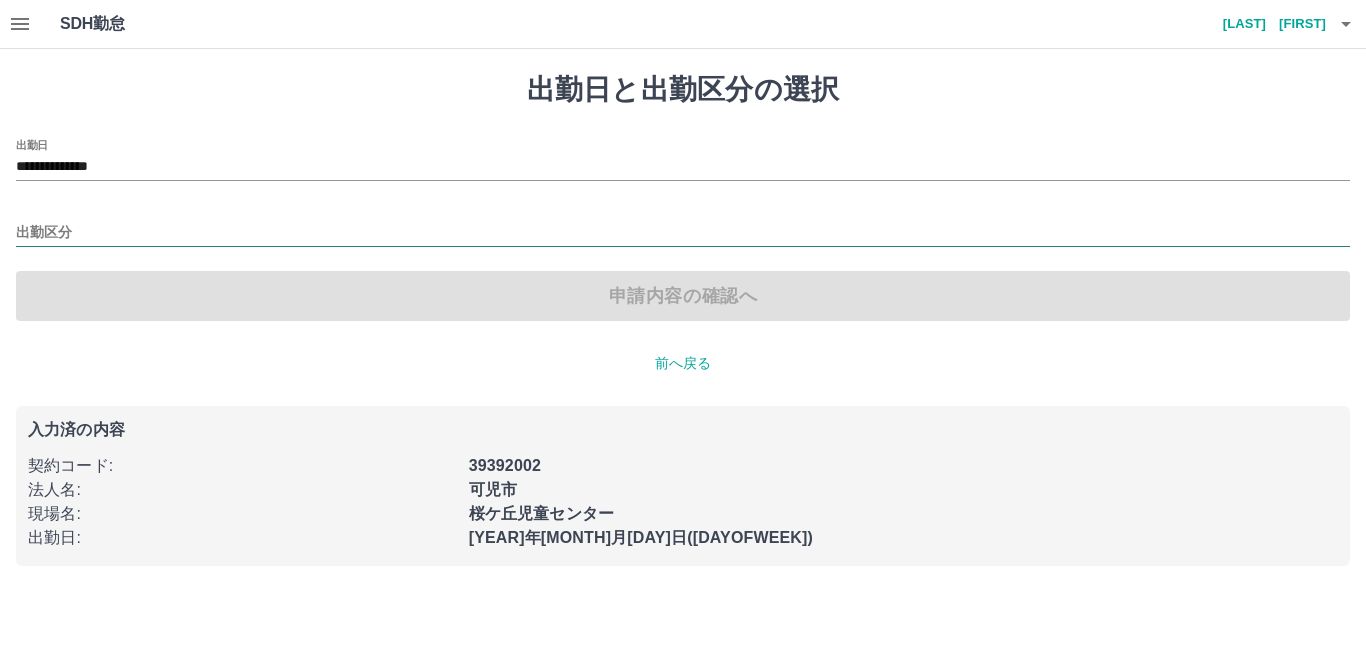 click on "出勤区分" at bounding box center (683, 233) 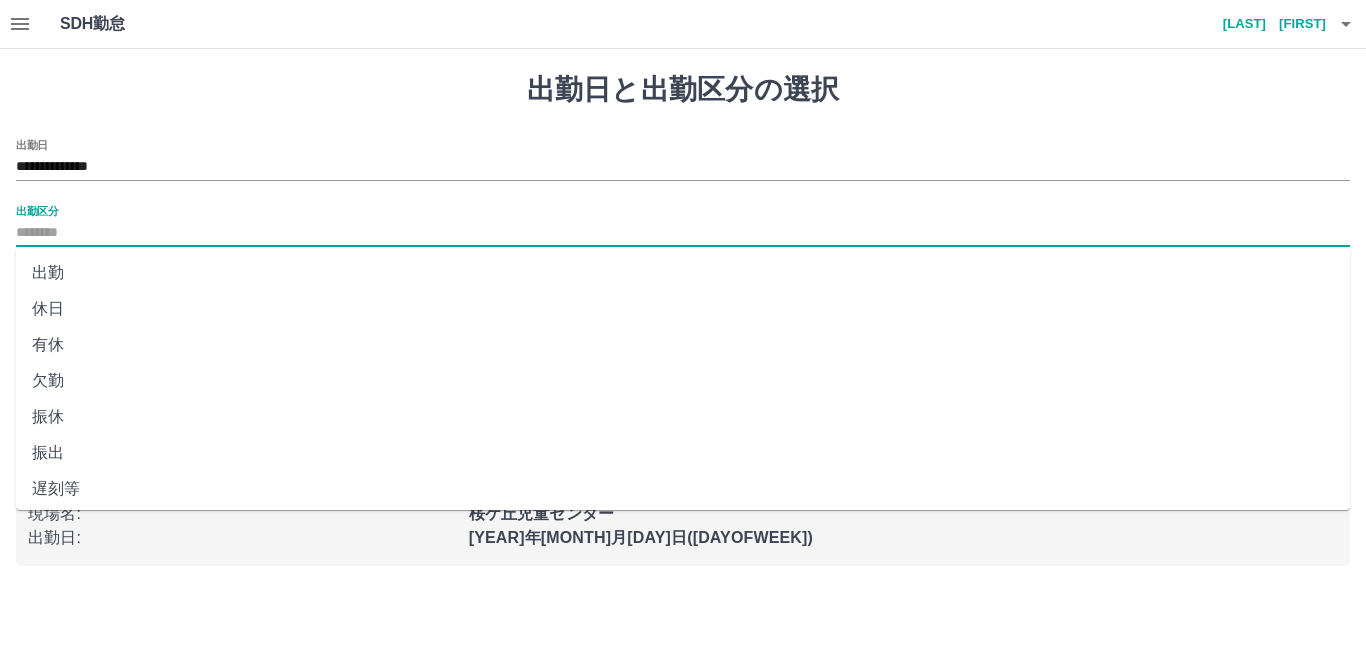 click on "休日" at bounding box center (683, 309) 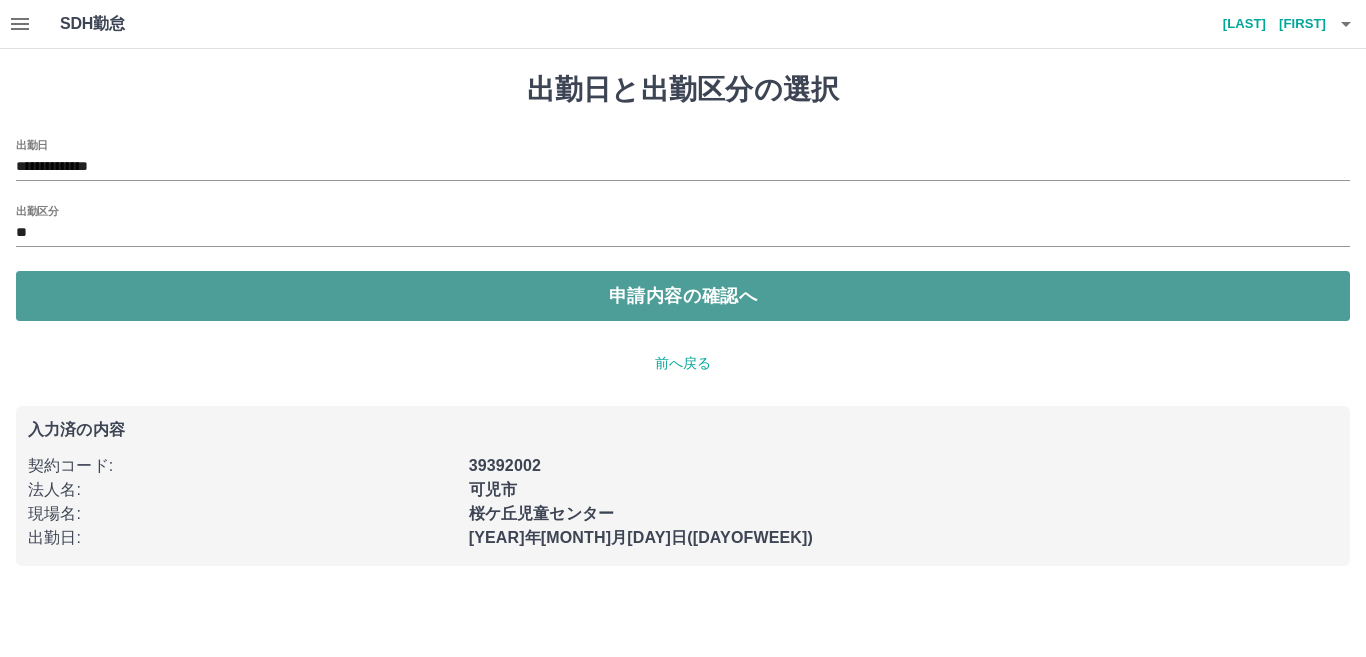 click on "申請内容の確認へ" at bounding box center (683, 296) 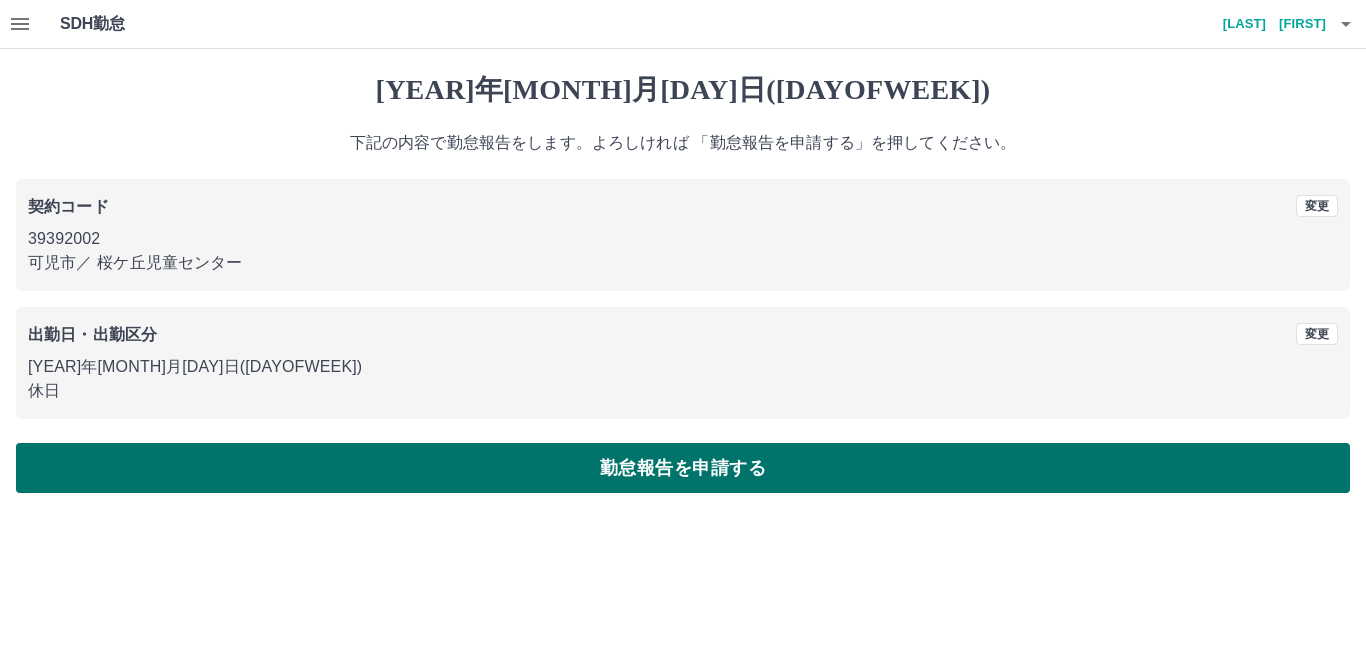 click on "勤怠報告を申請する" at bounding box center [683, 468] 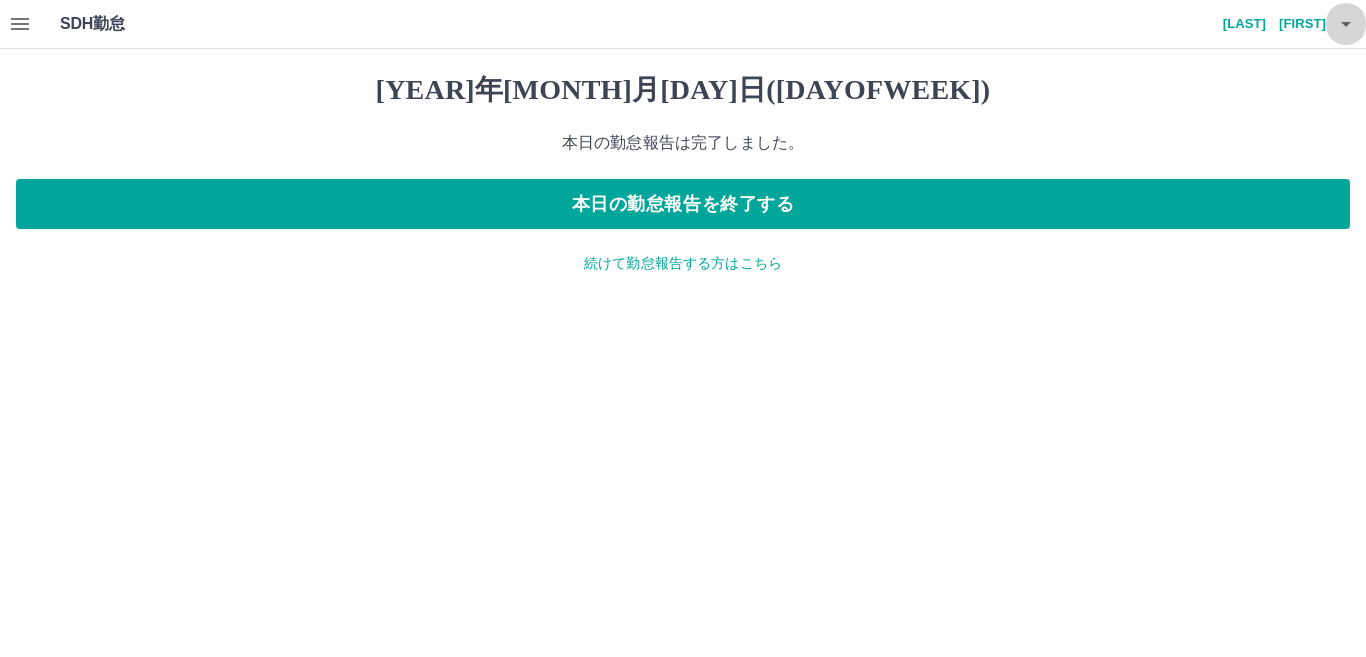 click at bounding box center [1346, 24] 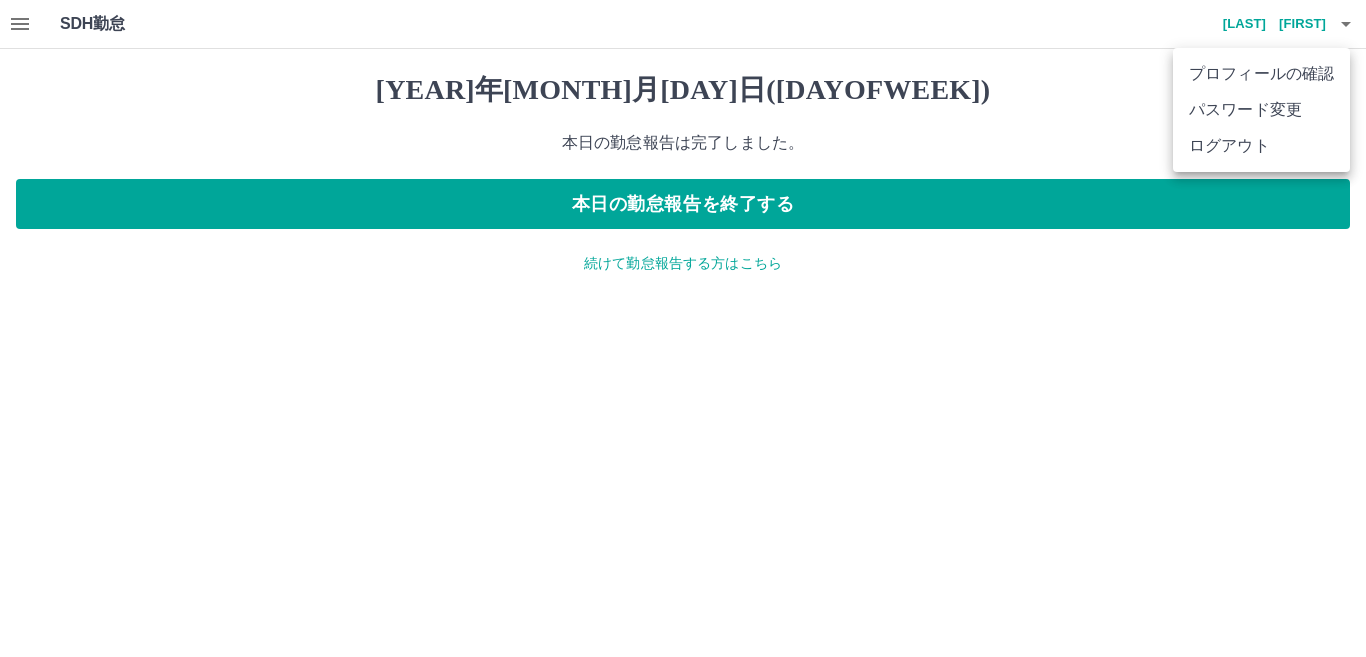 click on "ログアウト" at bounding box center (1261, 146) 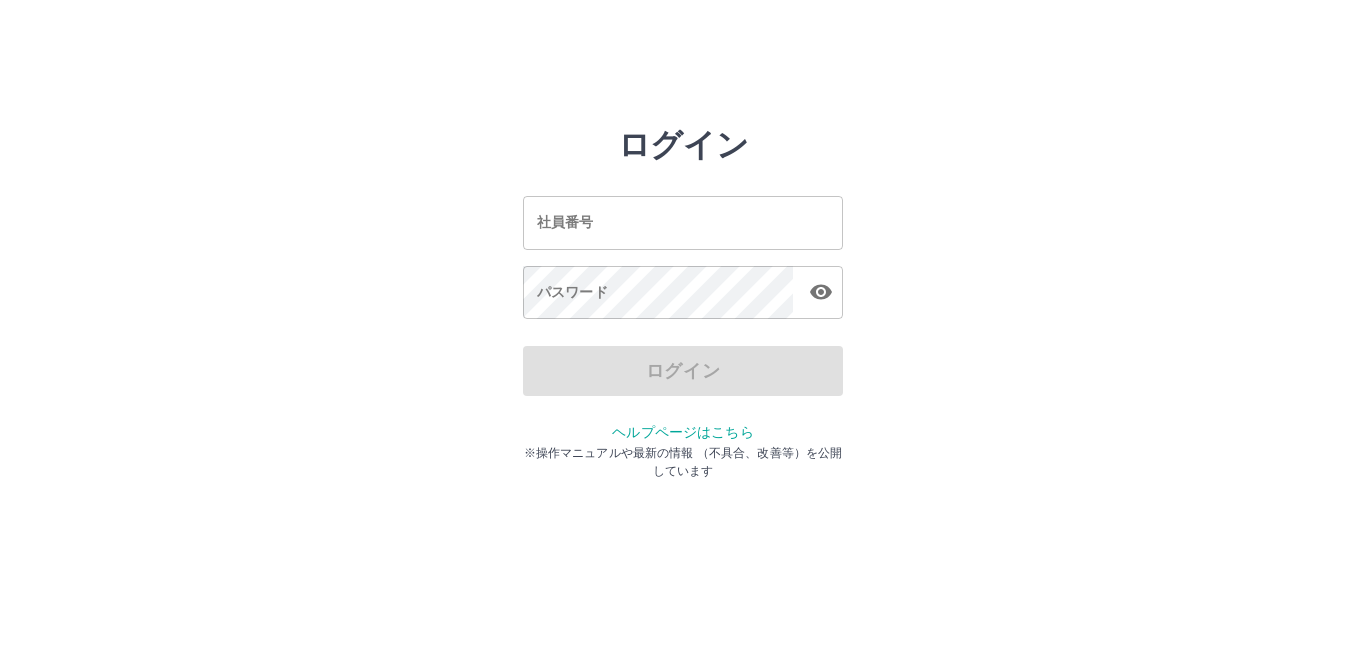 scroll, scrollTop: 0, scrollLeft: 0, axis: both 